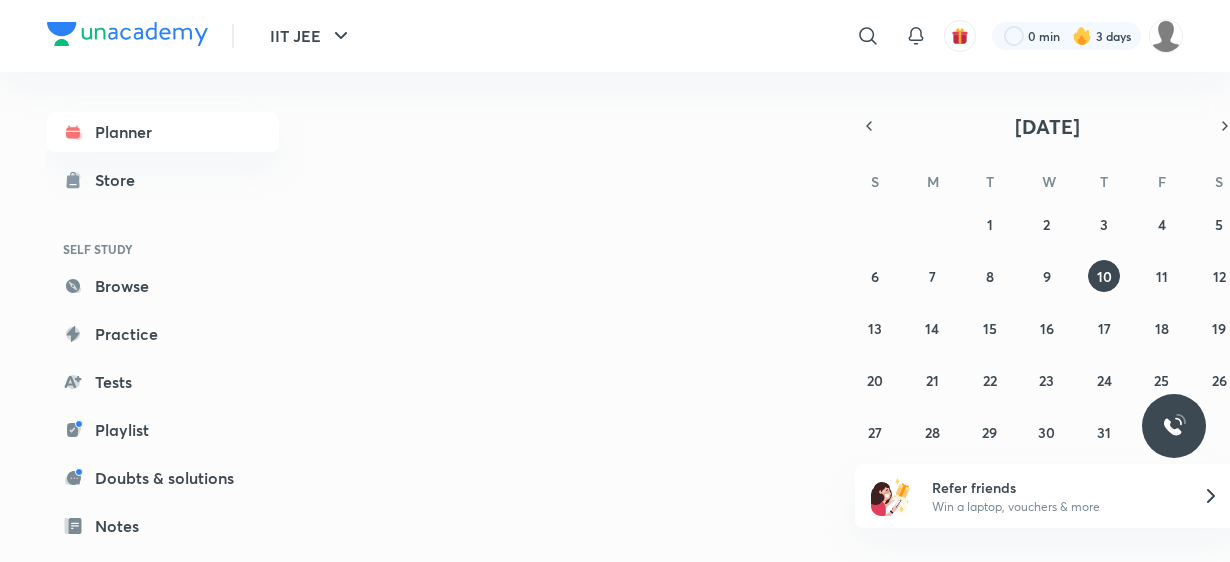 scroll, scrollTop: 0, scrollLeft: 0, axis: both 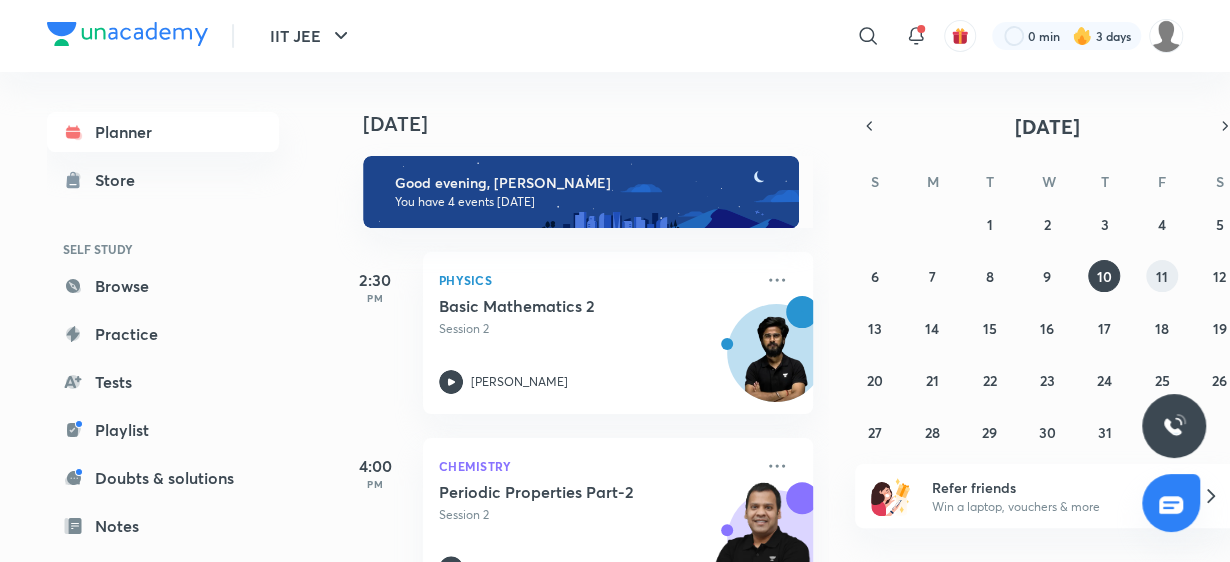 click on "11" at bounding box center [1162, 276] 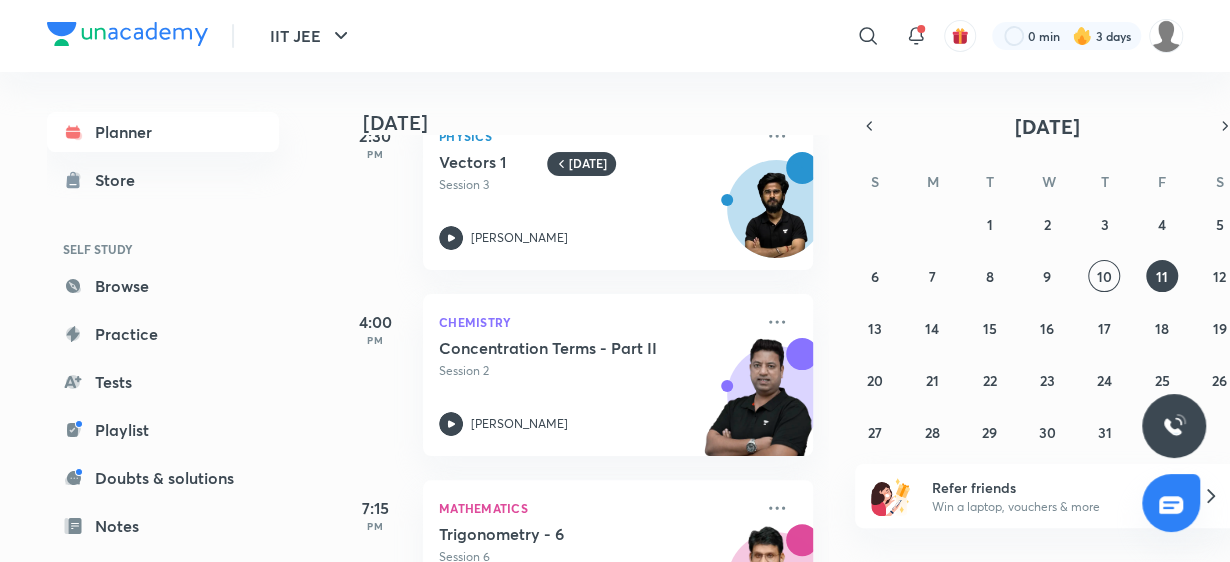 scroll, scrollTop: 147, scrollLeft: 0, axis: vertical 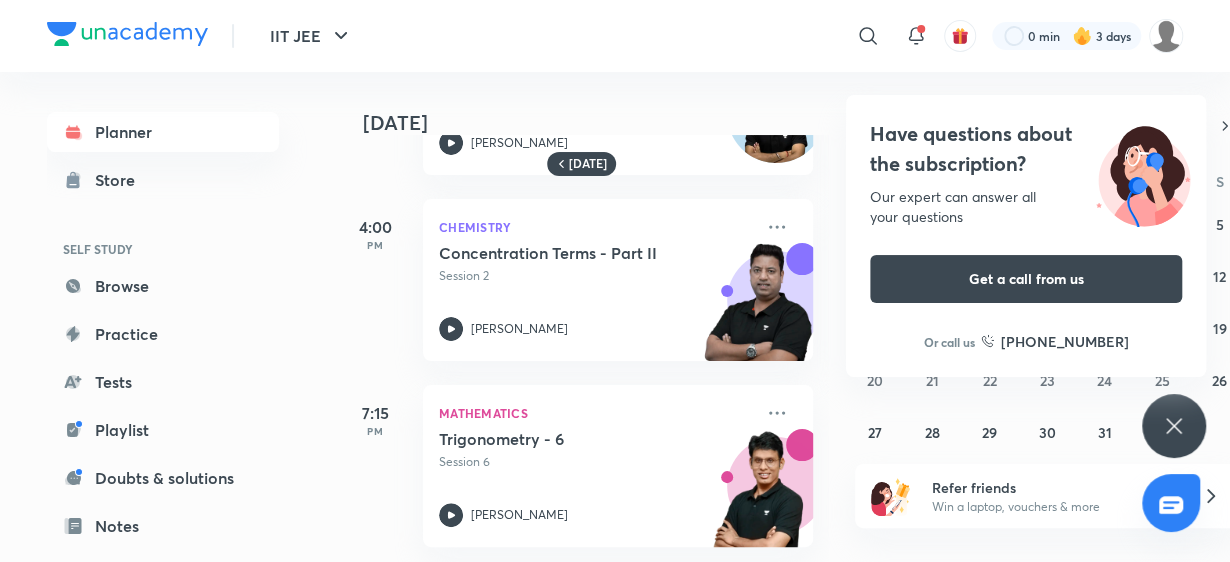 click 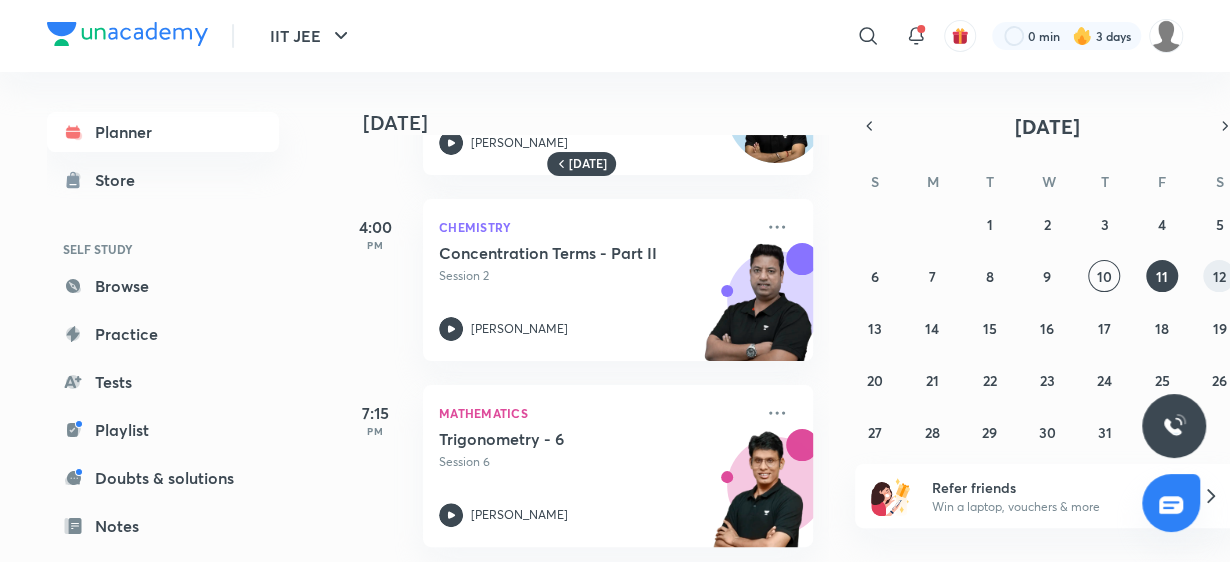 click on "12" at bounding box center [1219, 276] 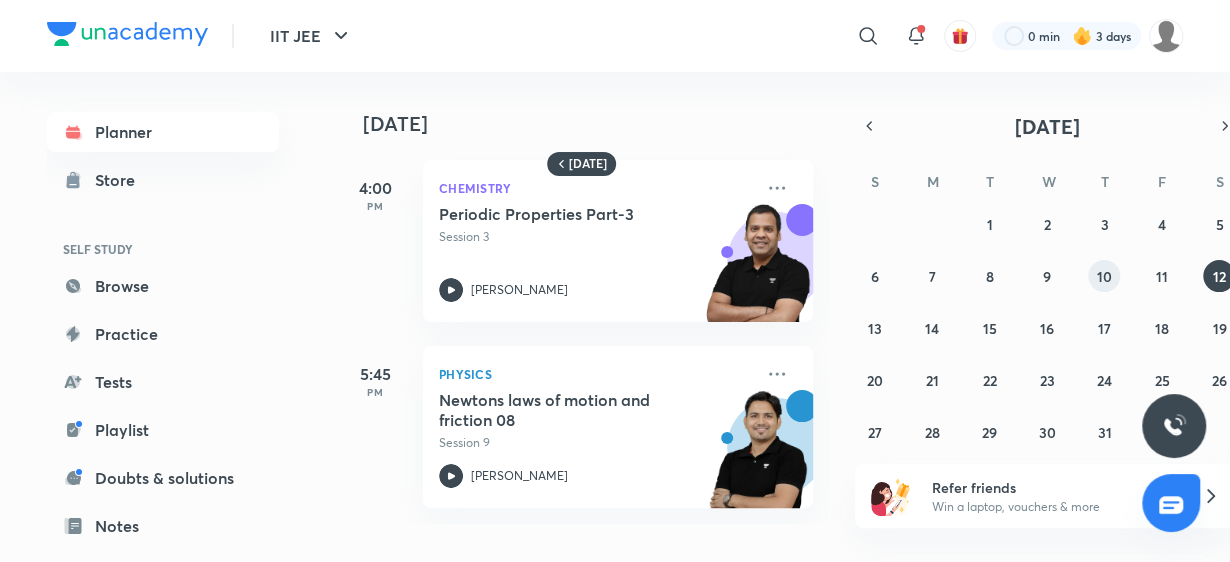 click on "10" at bounding box center [1104, 276] 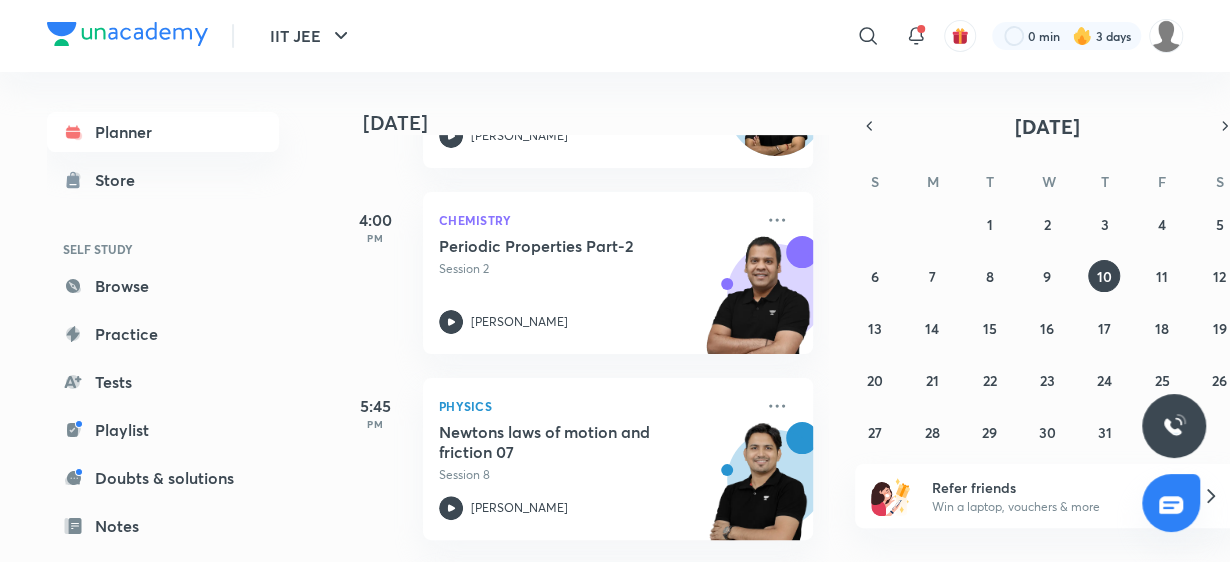 scroll, scrollTop: 432, scrollLeft: 0, axis: vertical 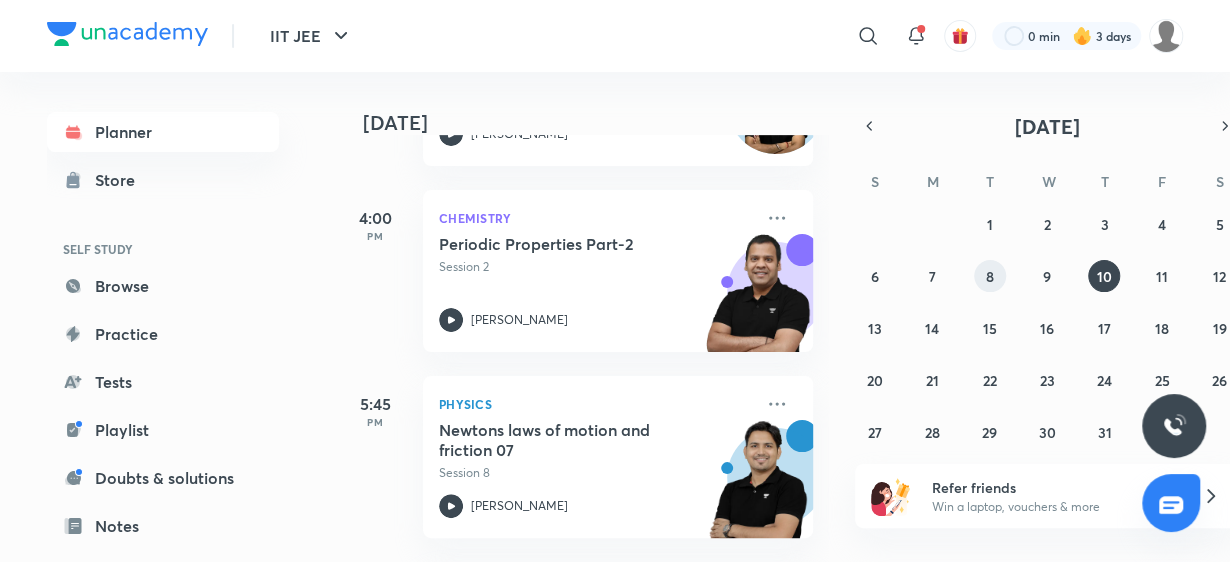 click on "29 30 1 2 3 4 5 6 7 8 9 10 11 12 13 14 15 16 17 18 19 20 21 22 23 24 25 26 27 28 29 30 31 1 2" at bounding box center [1047, 328] 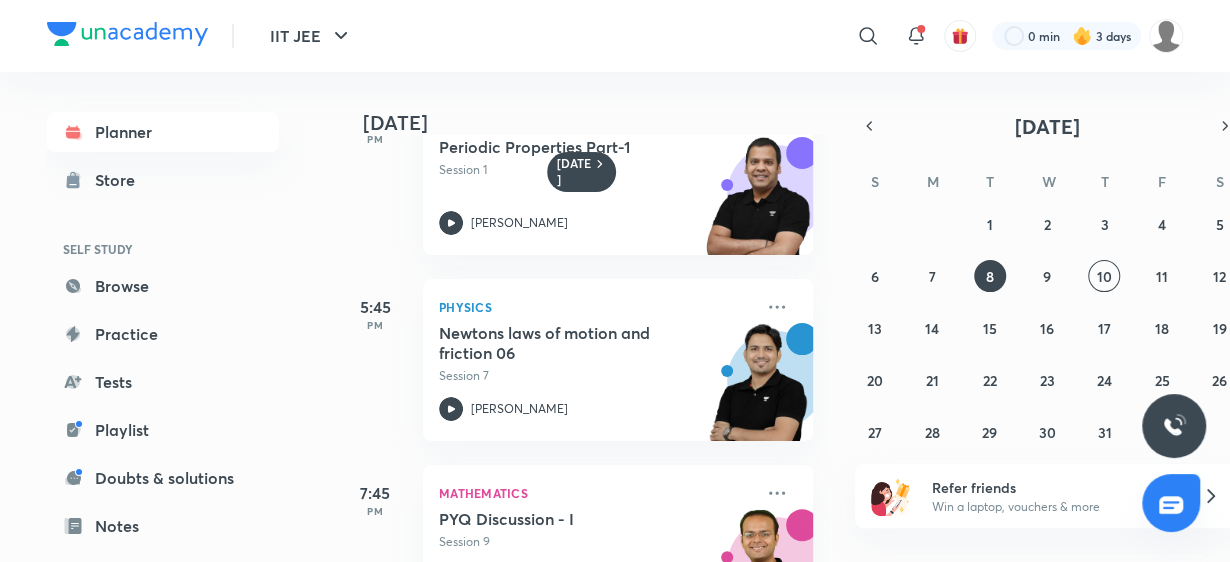 scroll, scrollTop: 147, scrollLeft: 0, axis: vertical 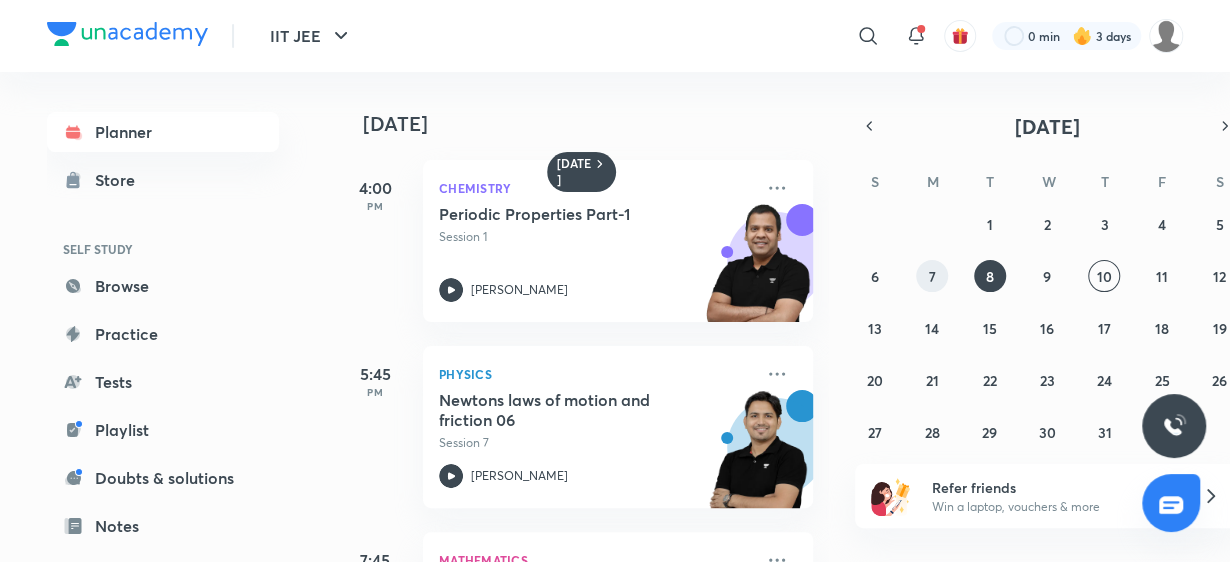 click on "7" at bounding box center [932, 276] 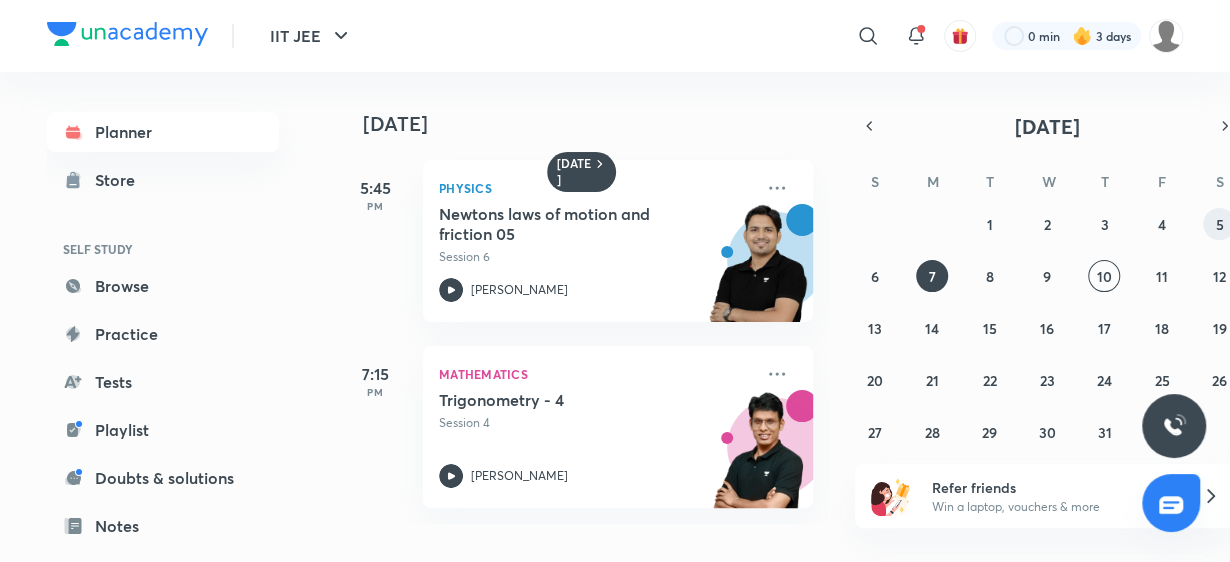 click on "5" at bounding box center (1219, 224) 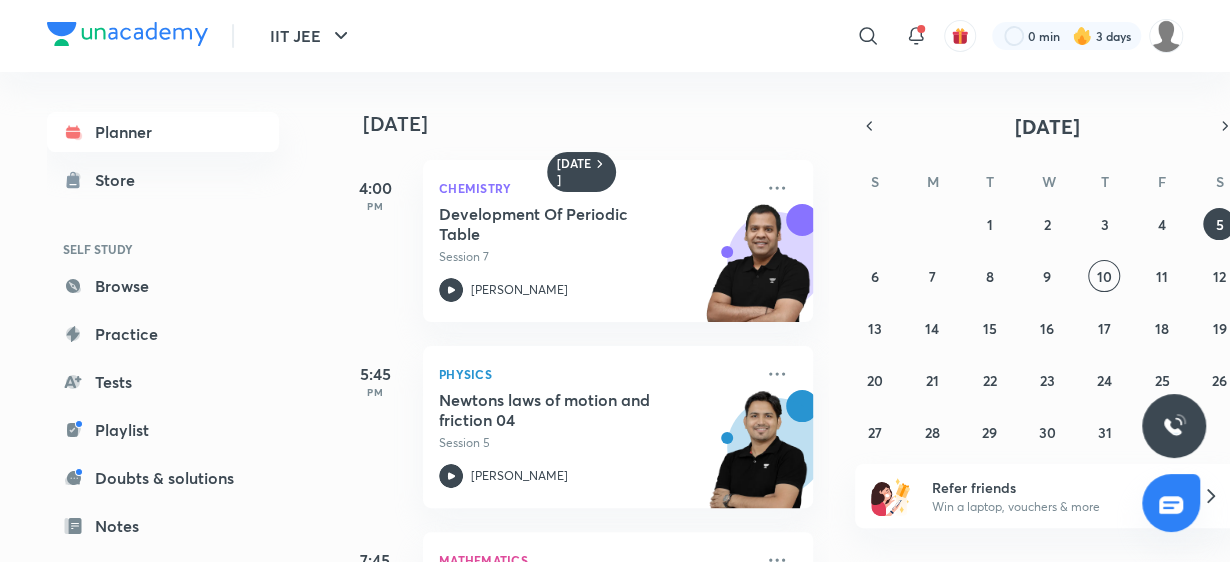 drag, startPoint x: 842, startPoint y: 307, endPoint x: 841, endPoint y: 321, distance: 14.035668 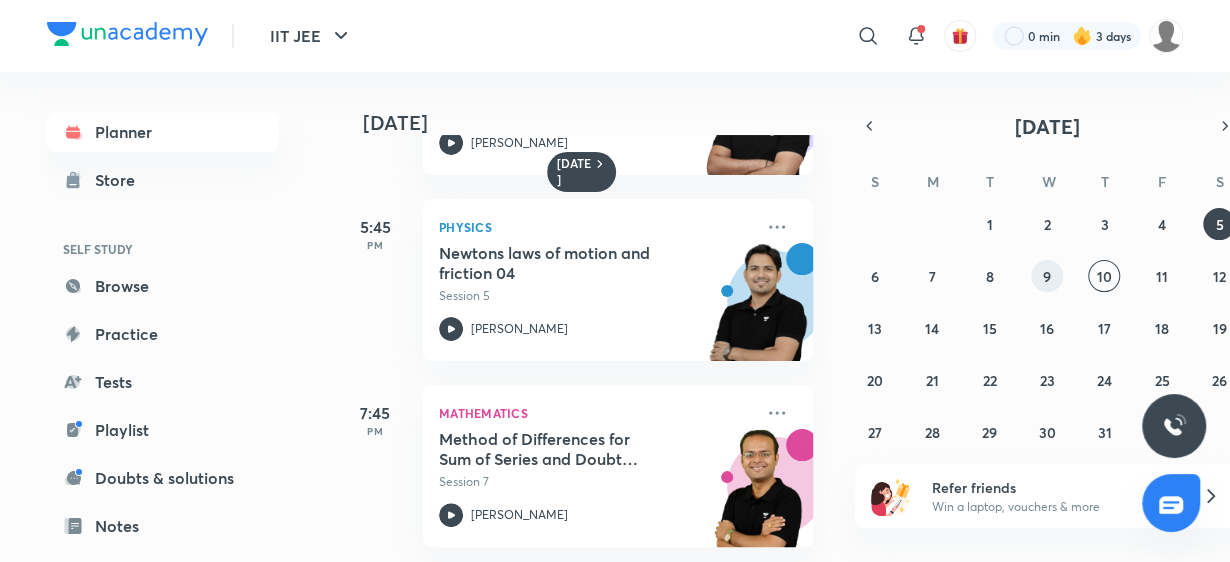 click on "9" at bounding box center (1047, 276) 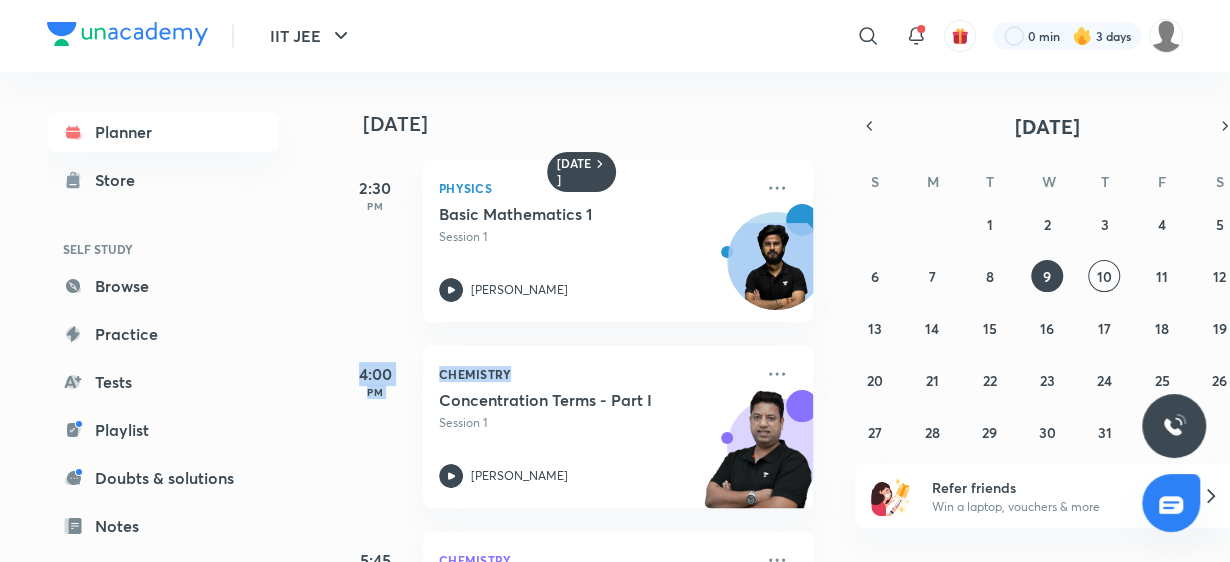 scroll, scrollTop: 0, scrollLeft: 20, axis: horizontal 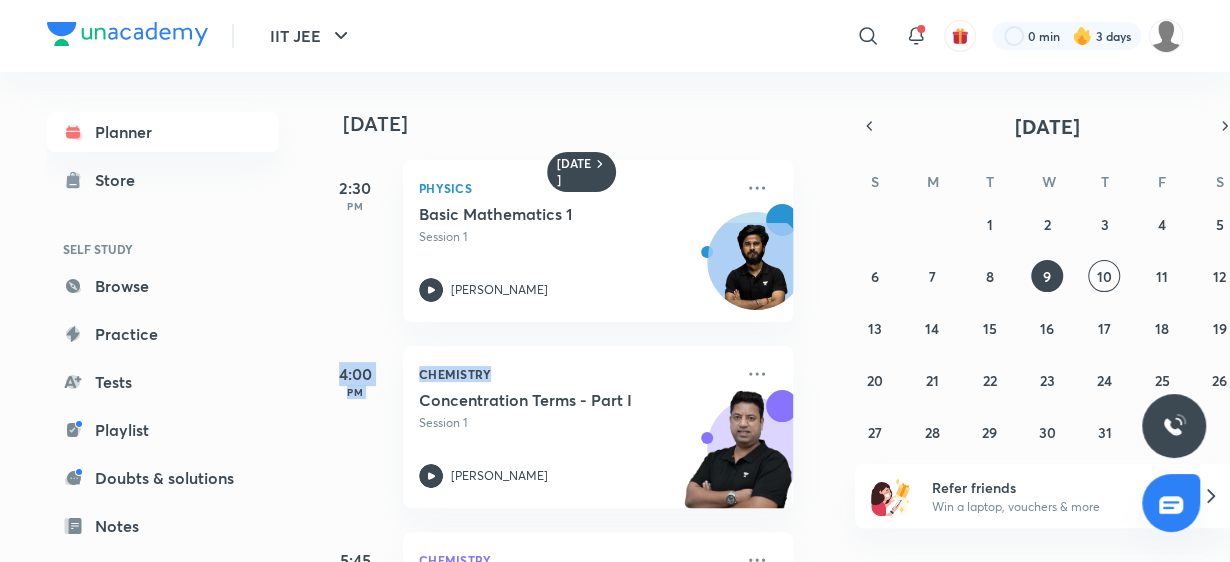 drag, startPoint x: 810, startPoint y: 301, endPoint x: 821, endPoint y: 356, distance: 56.089214 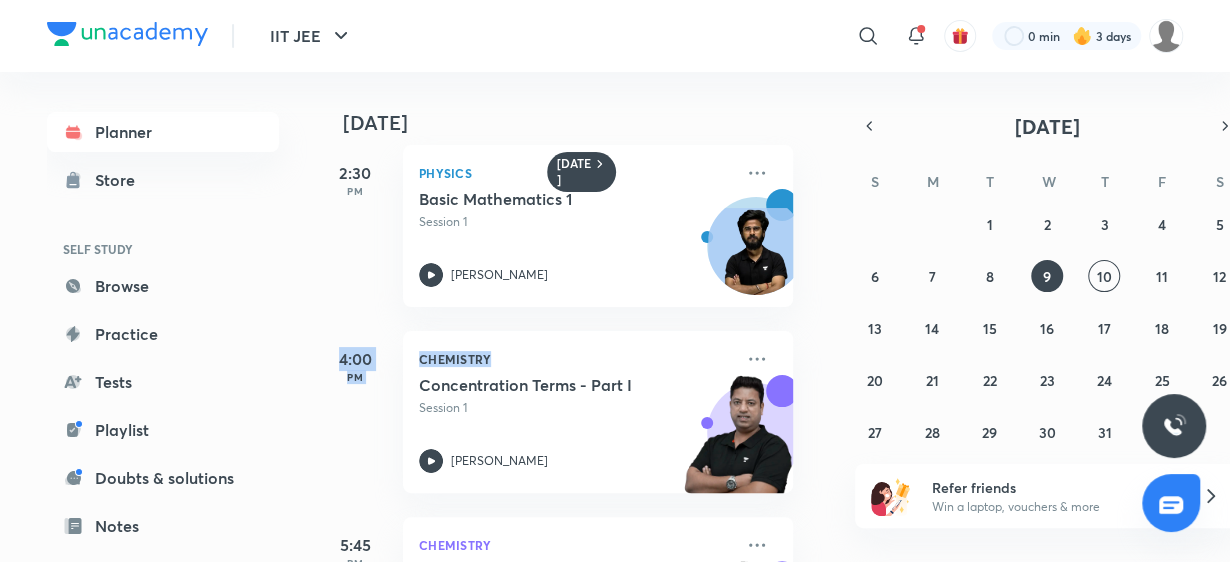 scroll, scrollTop: 7, scrollLeft: 20, axis: both 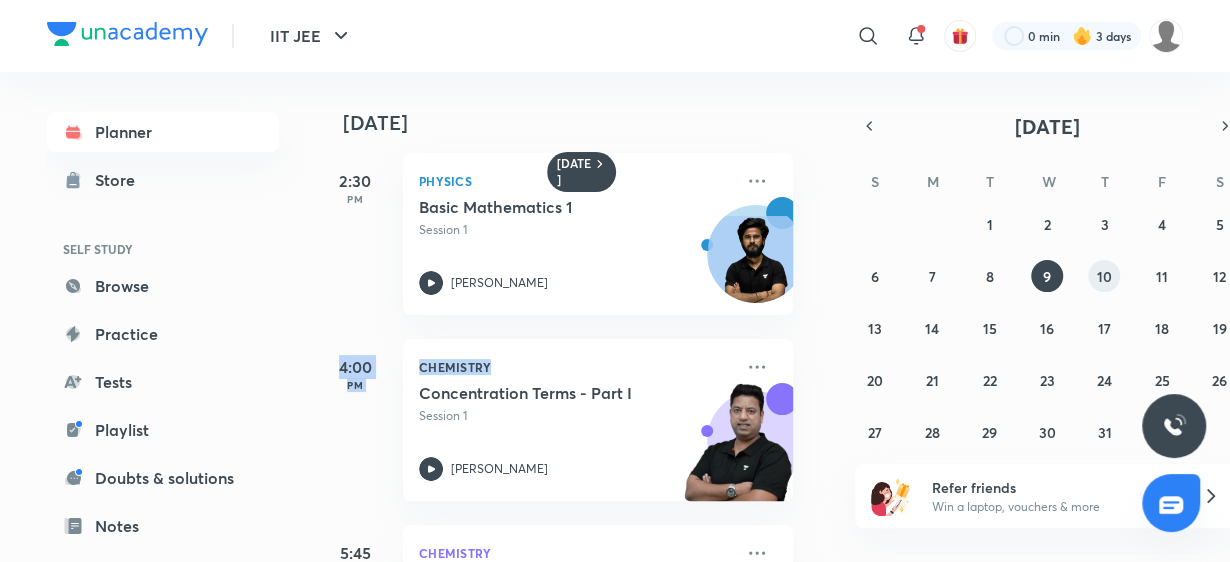 click on "10" at bounding box center [1104, 276] 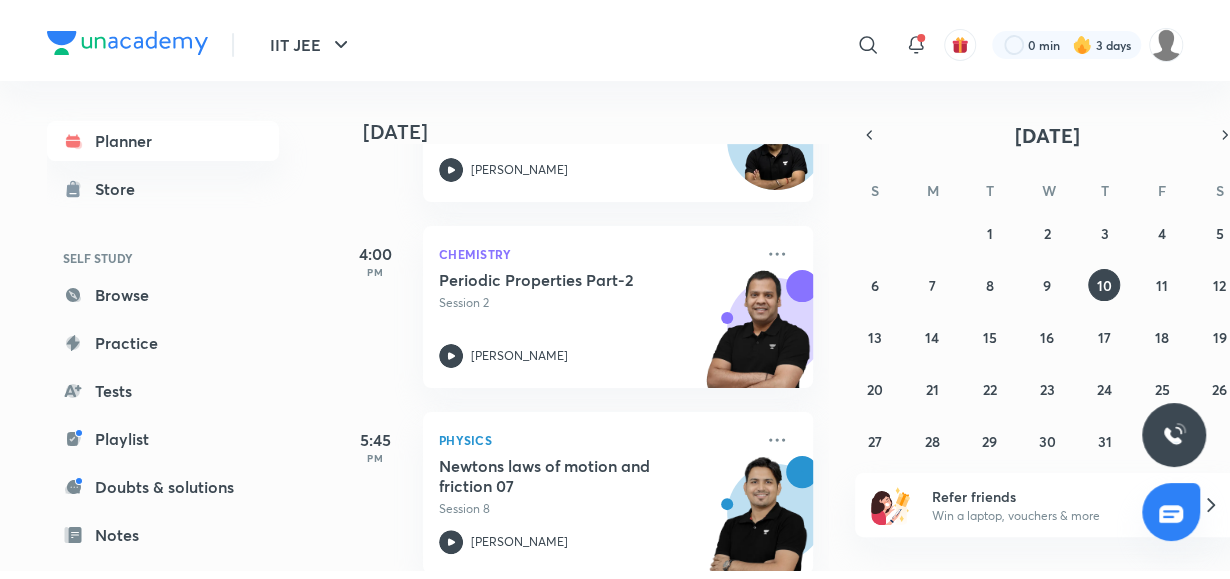 scroll, scrollTop: 409, scrollLeft: 0, axis: vertical 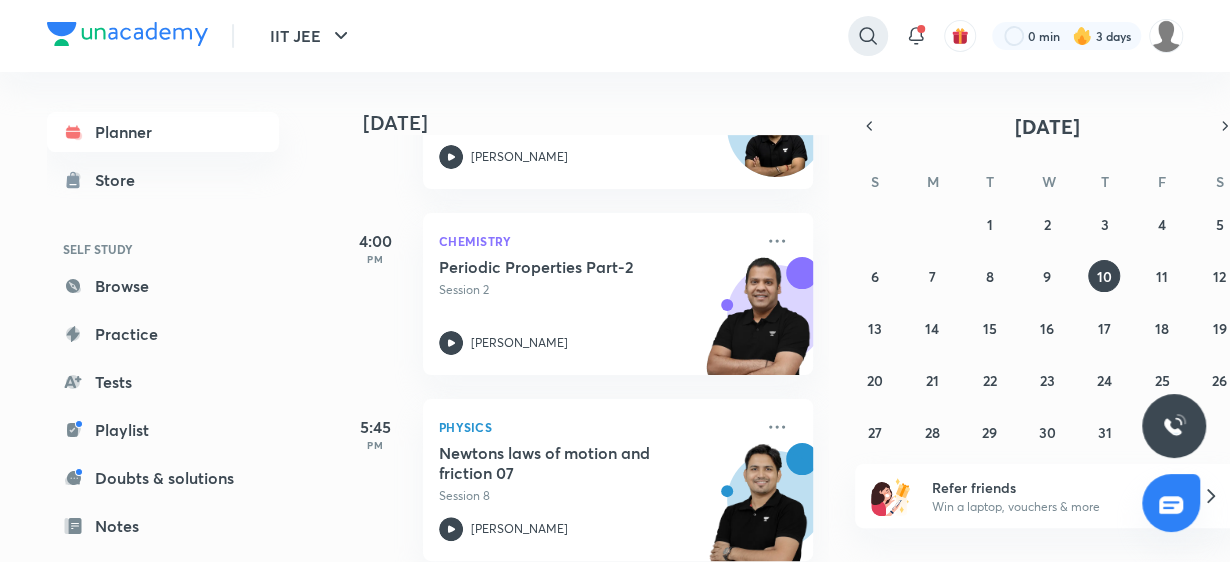 click 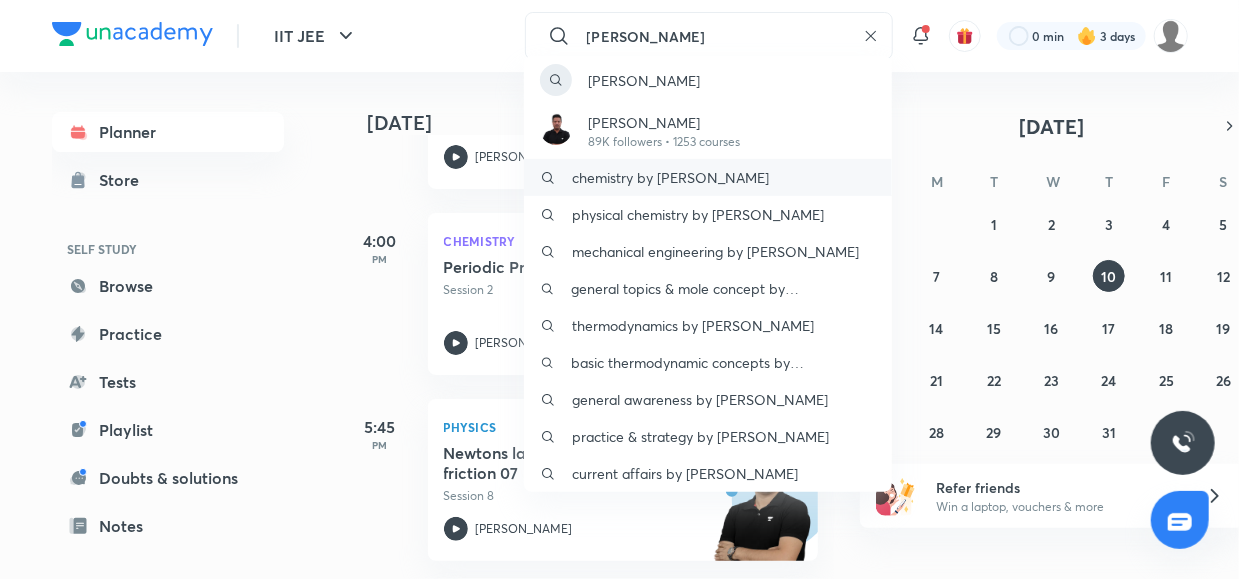 type on "brij" 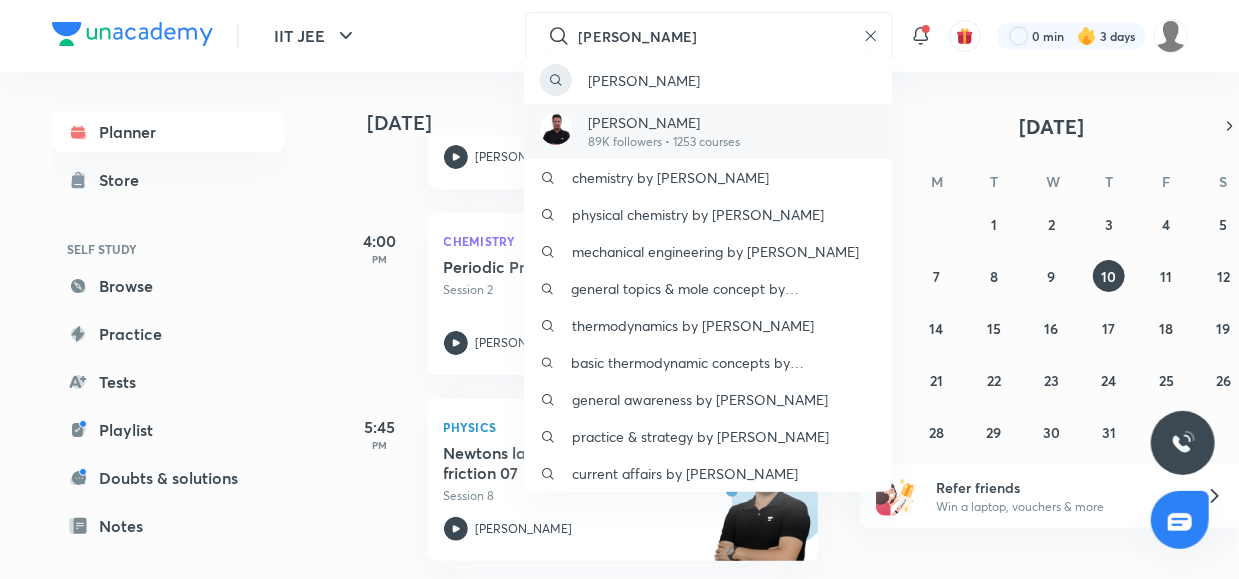 click on "Brijesh Jindal 89K followers • 1253 courses" at bounding box center [708, 131] 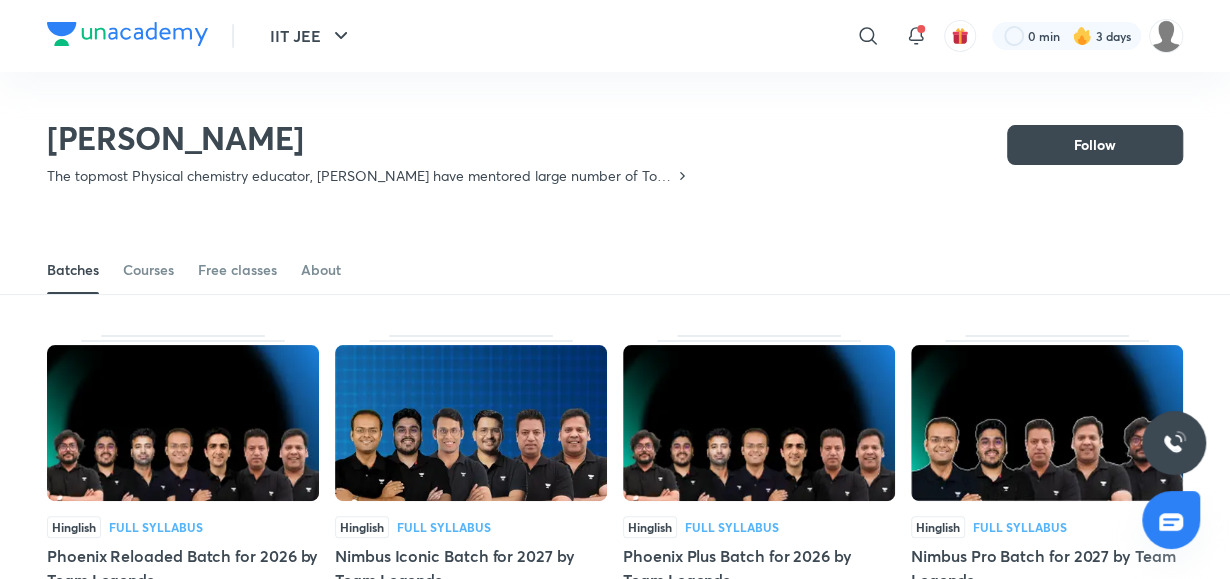 scroll, scrollTop: 87, scrollLeft: 0, axis: vertical 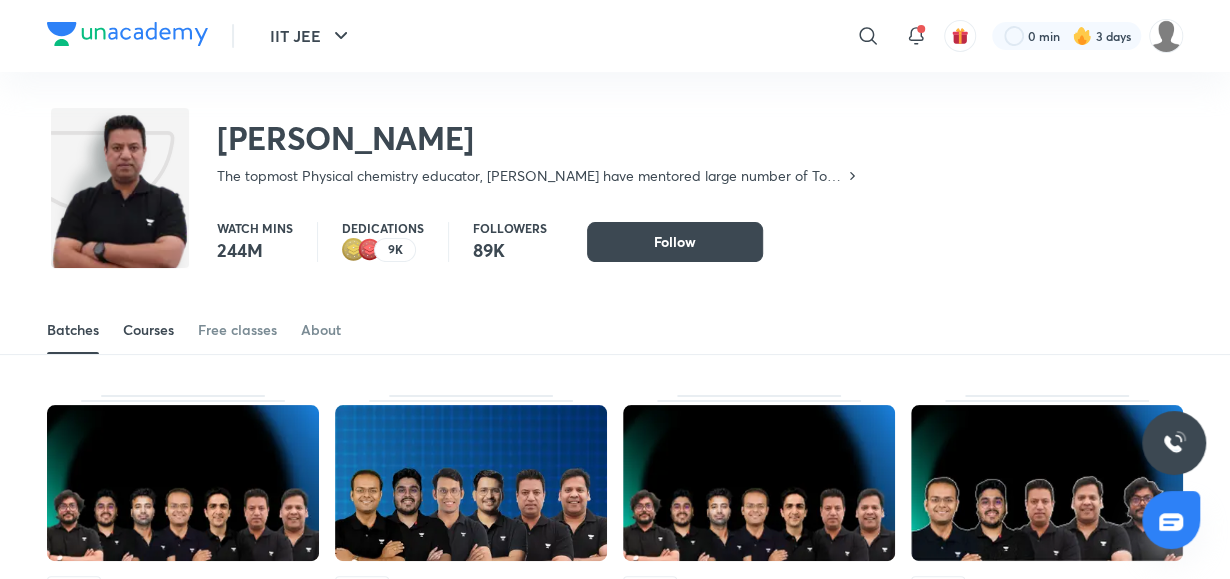 click on "Courses" at bounding box center [148, 330] 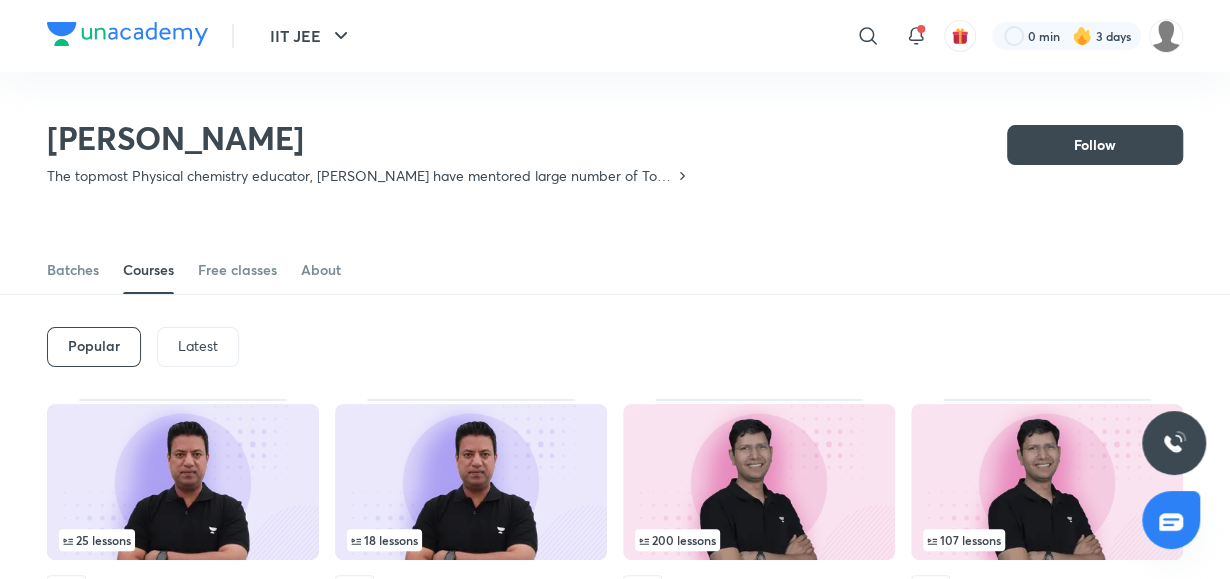 scroll, scrollTop: 87, scrollLeft: 0, axis: vertical 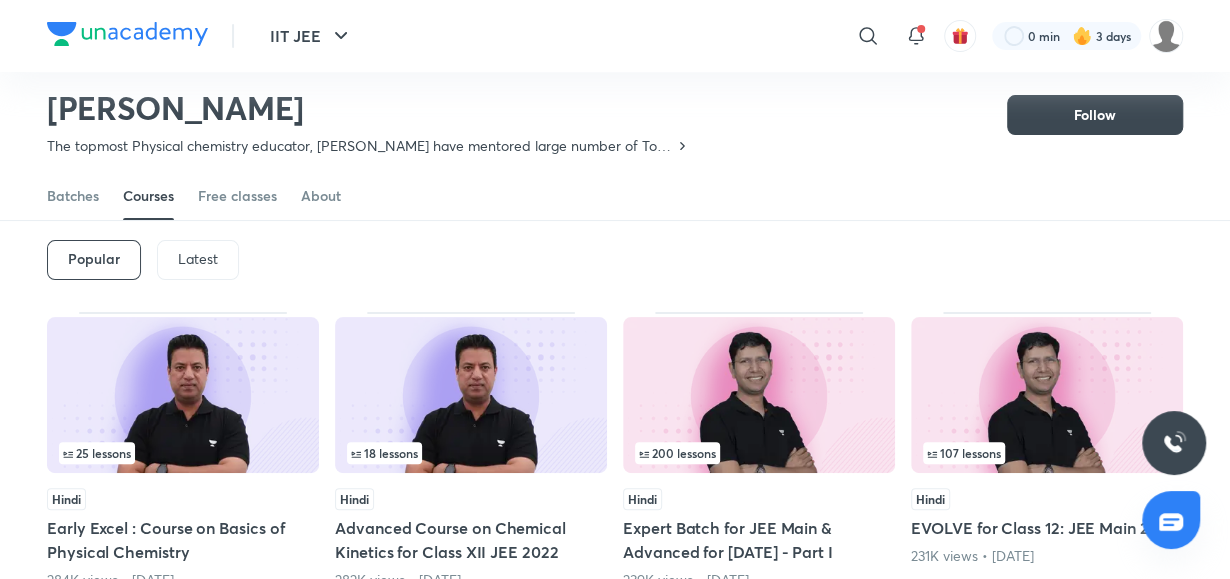 click on "Brijesh Jindal The topmost Physical chemistry educator, BJ sir have mentored large number of Top-100 rankers including AIR-1 in his 16 years of experience. Follow" at bounding box center [615, 107] 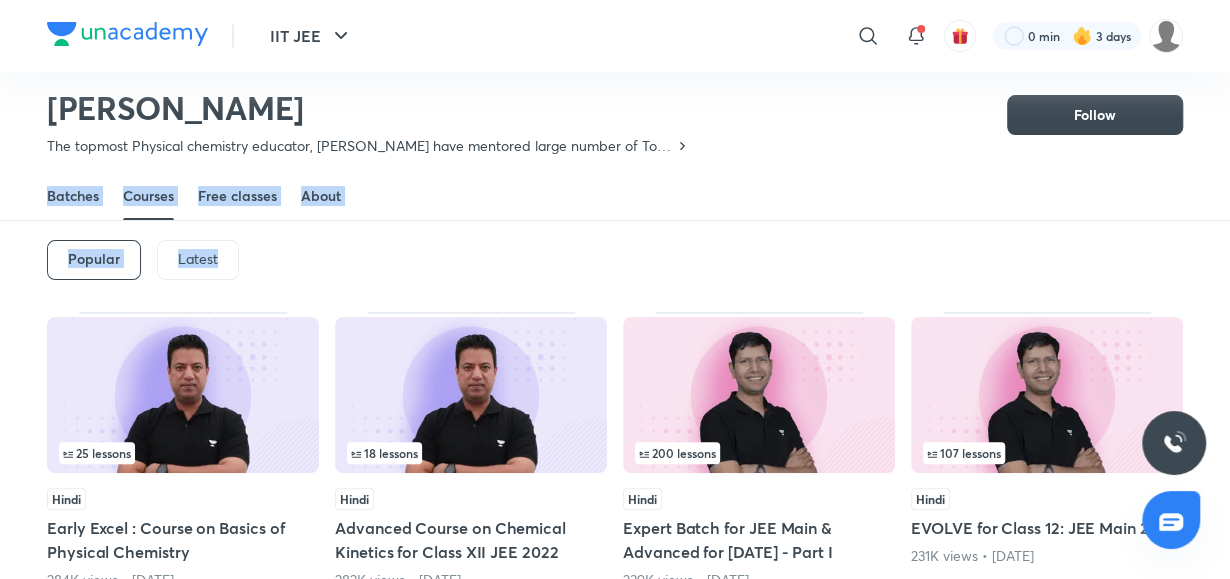 drag, startPoint x: 1214, startPoint y: 157, endPoint x: 1238, endPoint y: 213, distance: 60.926186 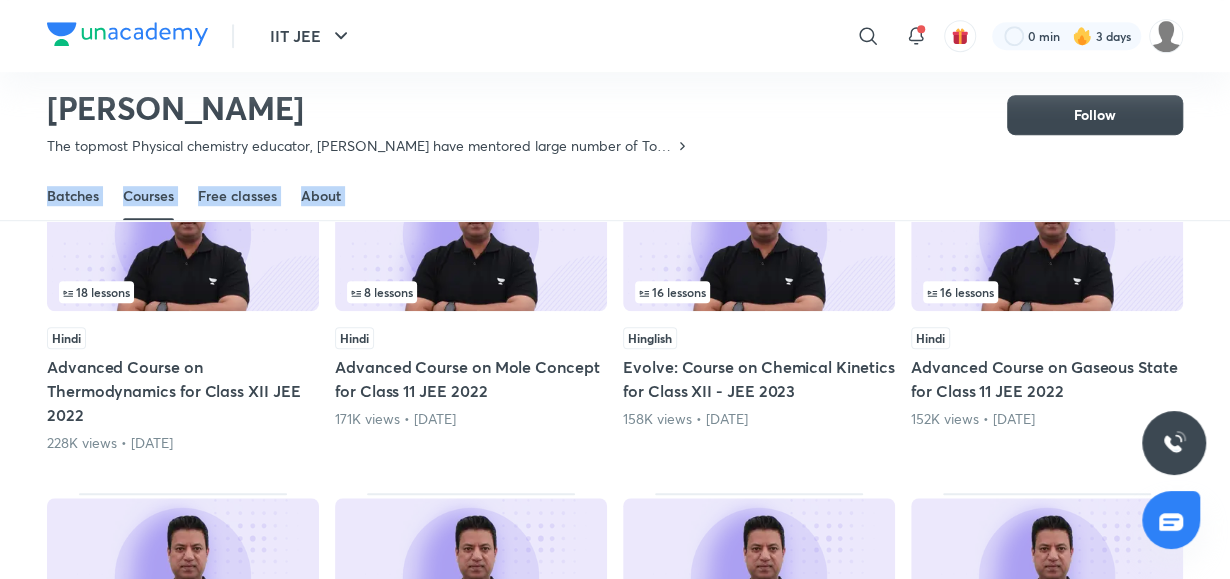 scroll, scrollTop: 534, scrollLeft: 0, axis: vertical 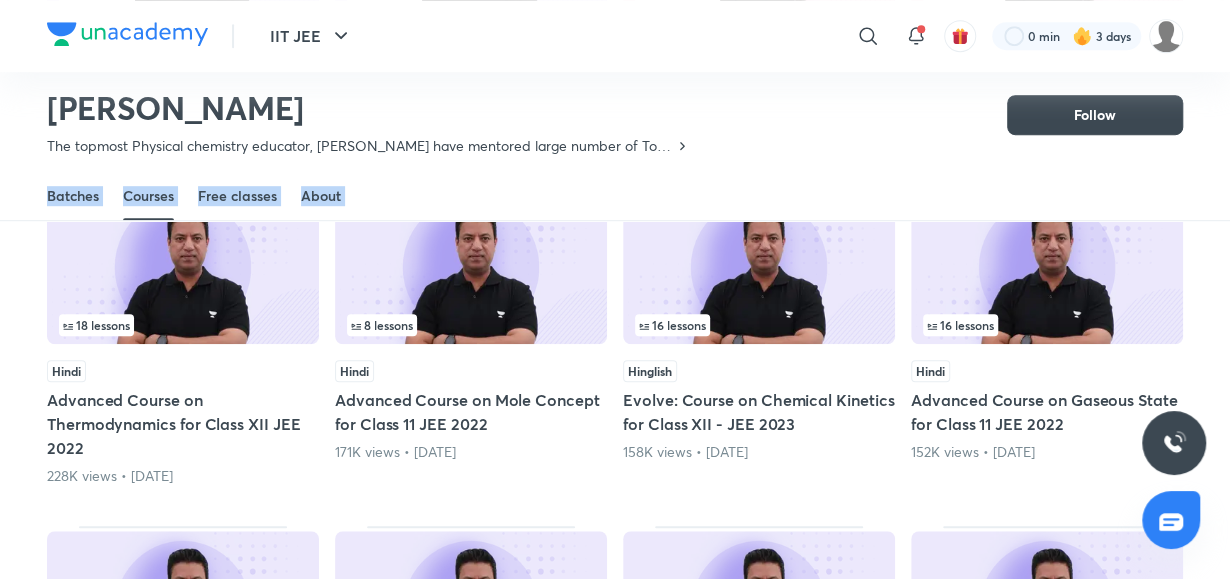 click at bounding box center [471, 266] 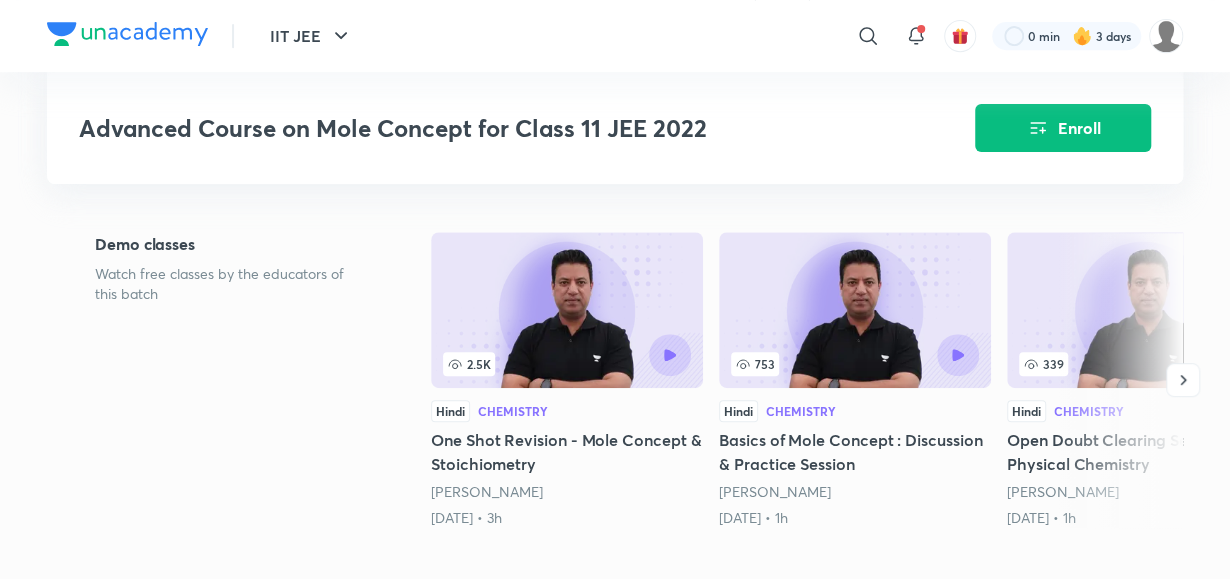 scroll, scrollTop: 198, scrollLeft: 0, axis: vertical 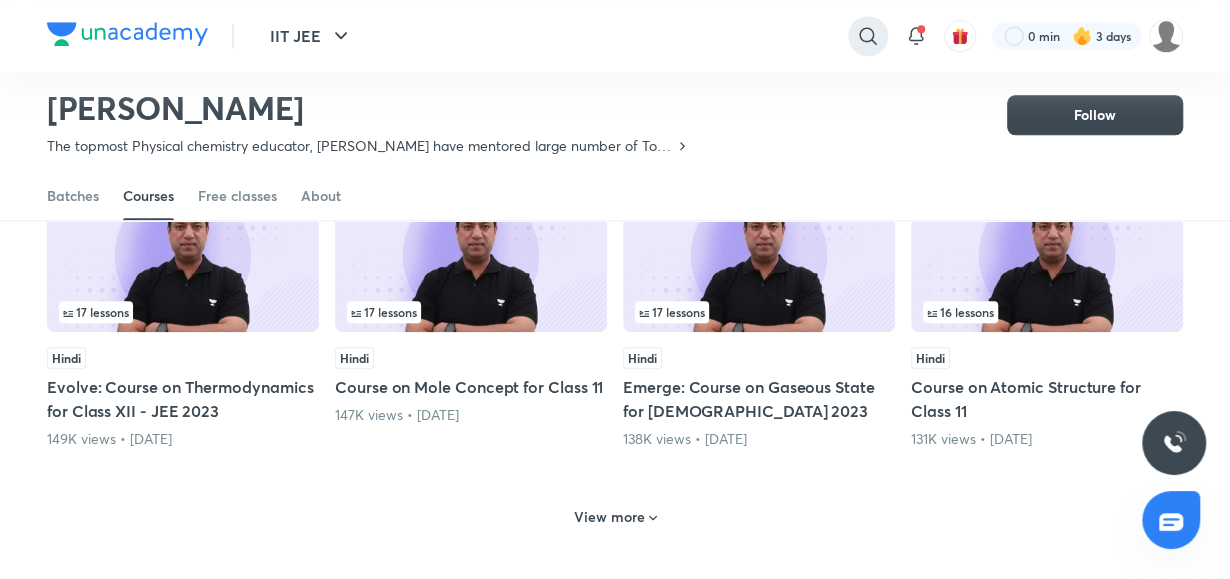 click at bounding box center [868, 36] 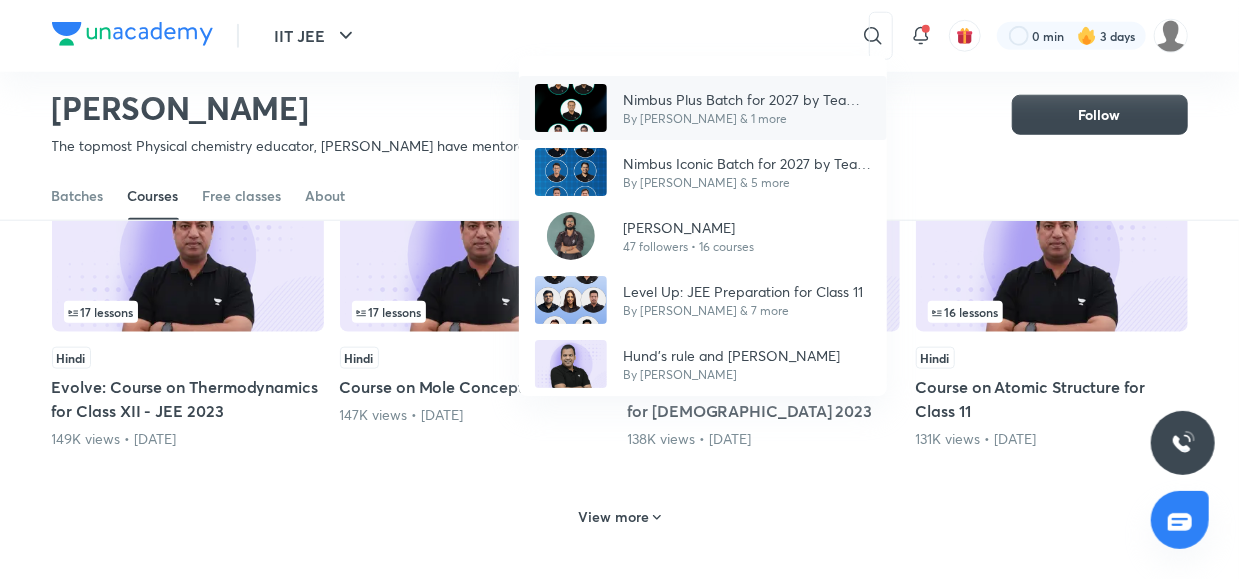 click on "By [PERSON_NAME] & 1 more" at bounding box center (747, 119) 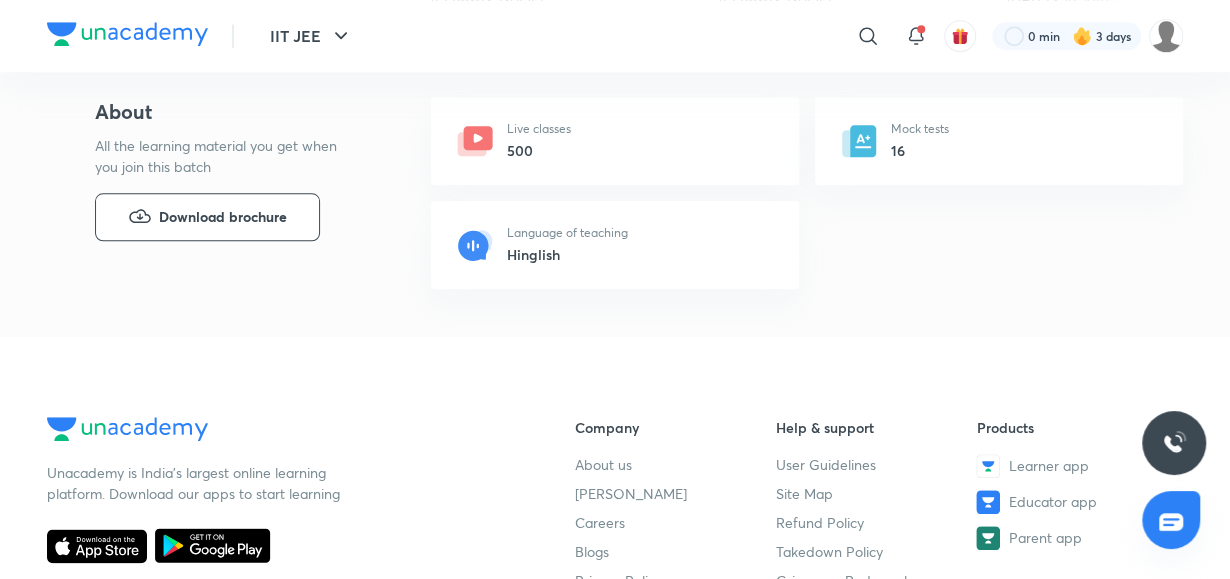 scroll, scrollTop: 0, scrollLeft: 0, axis: both 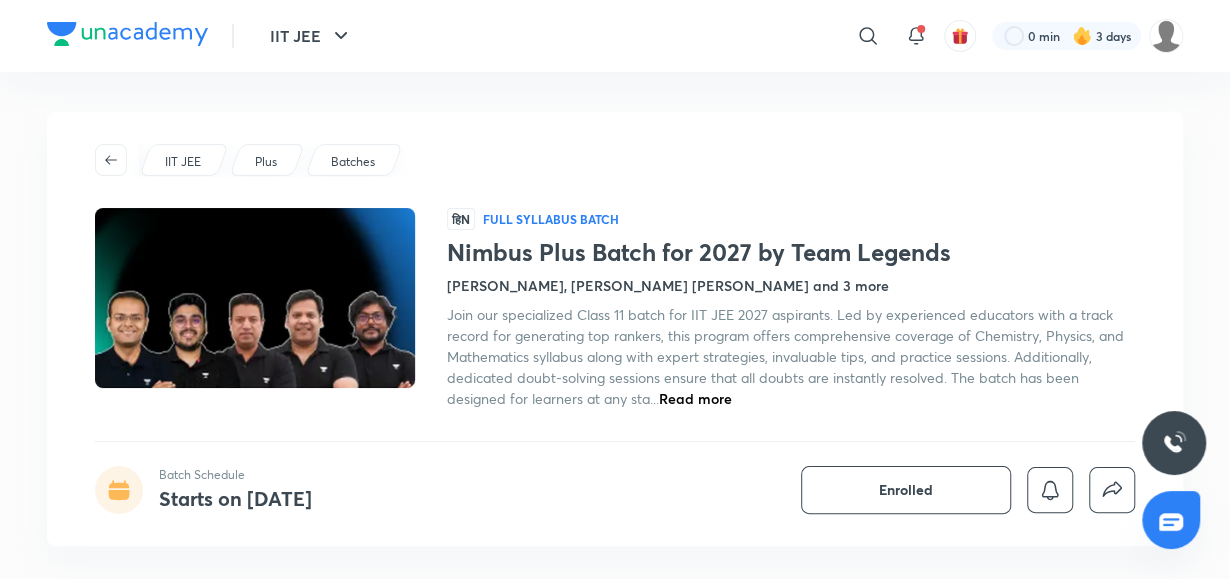click on "IIT JEE ​ 0 min 3 days" at bounding box center (615, 36) 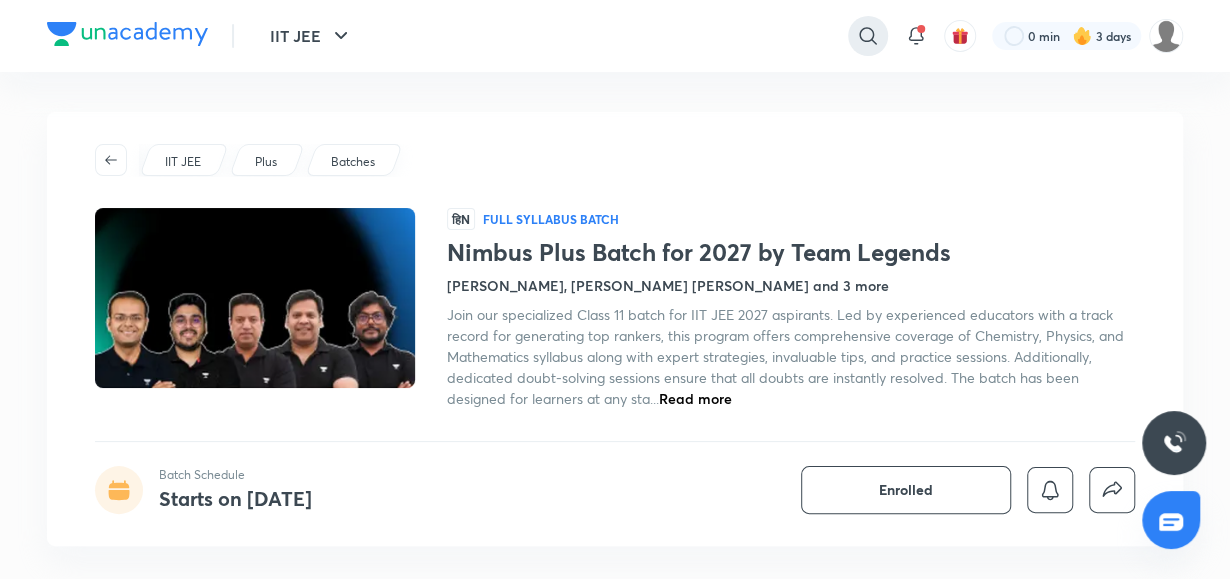 click 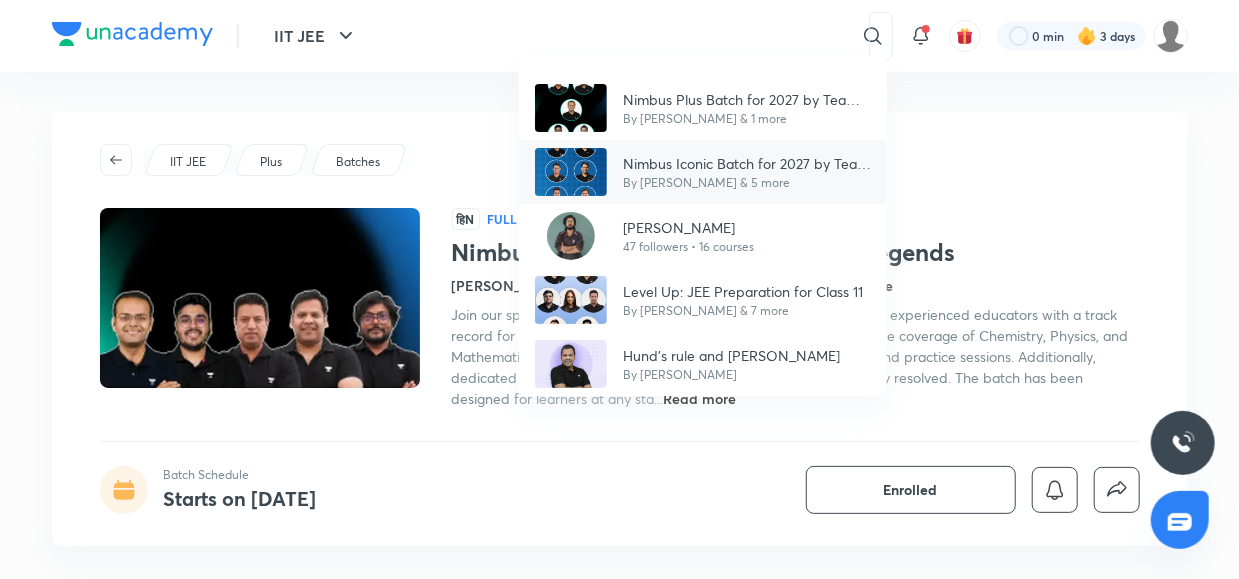 click on "Nimbus Iconic Batch for 2027 by Team Legends" at bounding box center [747, 163] 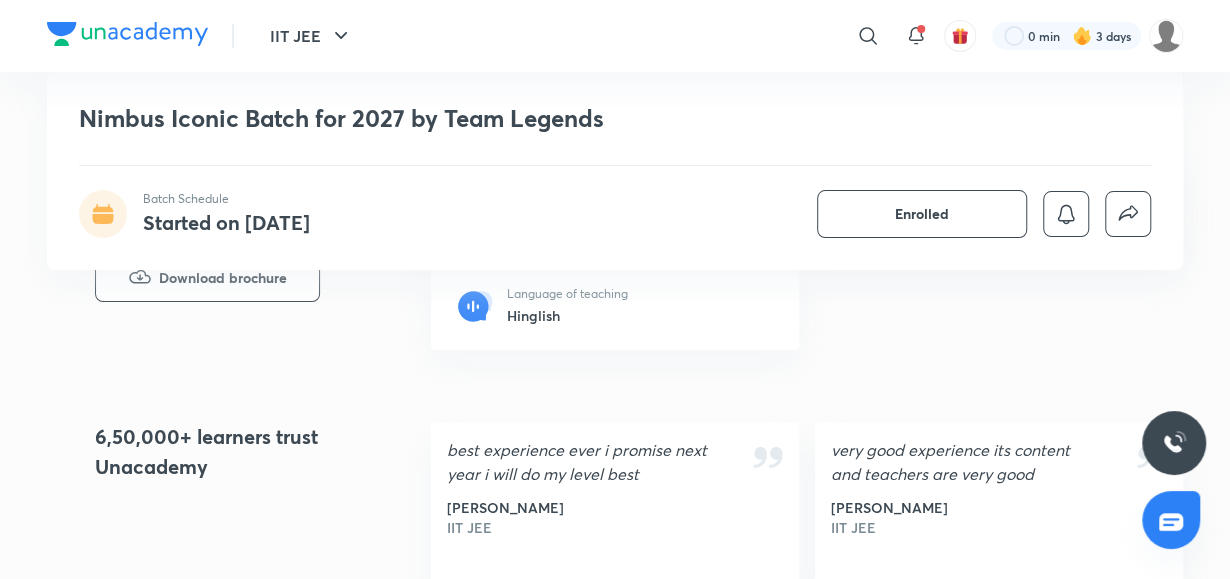 scroll, scrollTop: 4055, scrollLeft: 0, axis: vertical 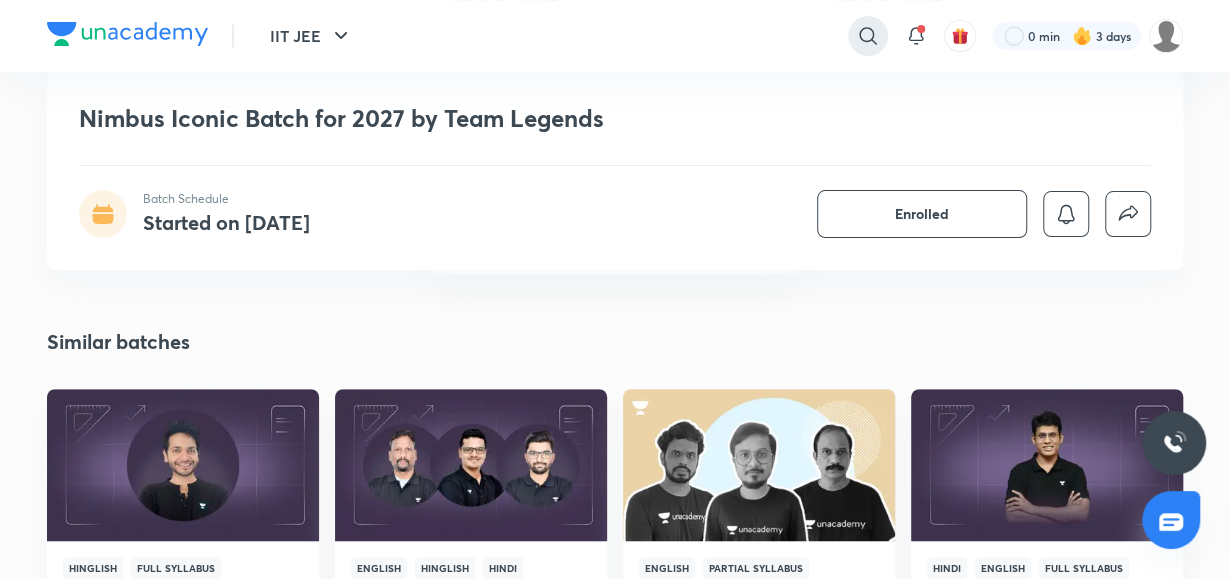 click 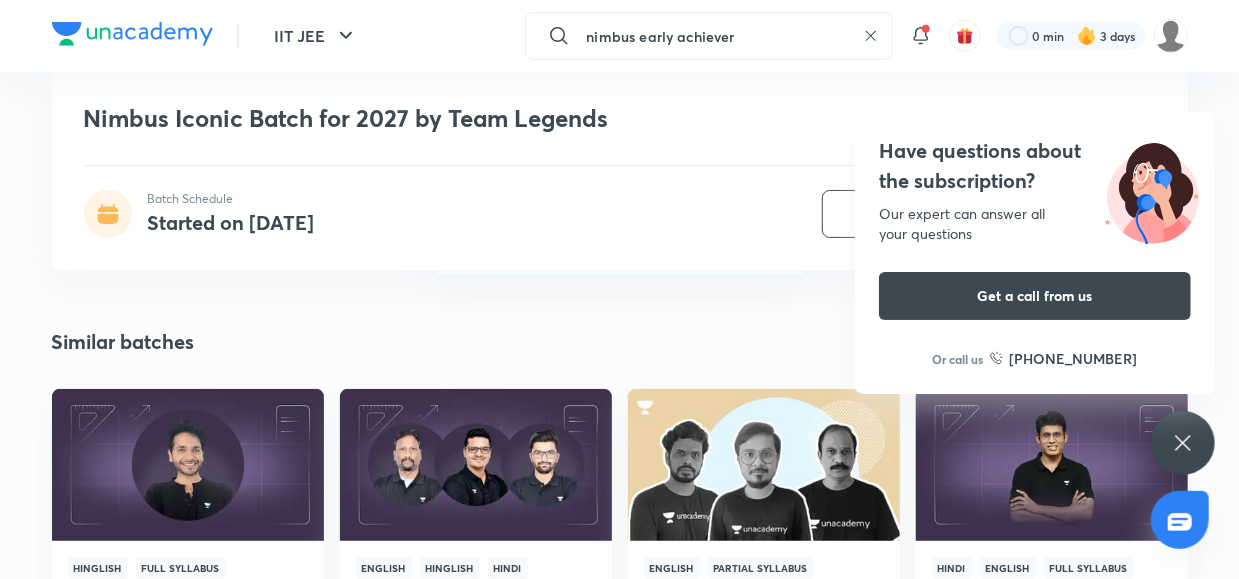 type on "nimbus early achiever" 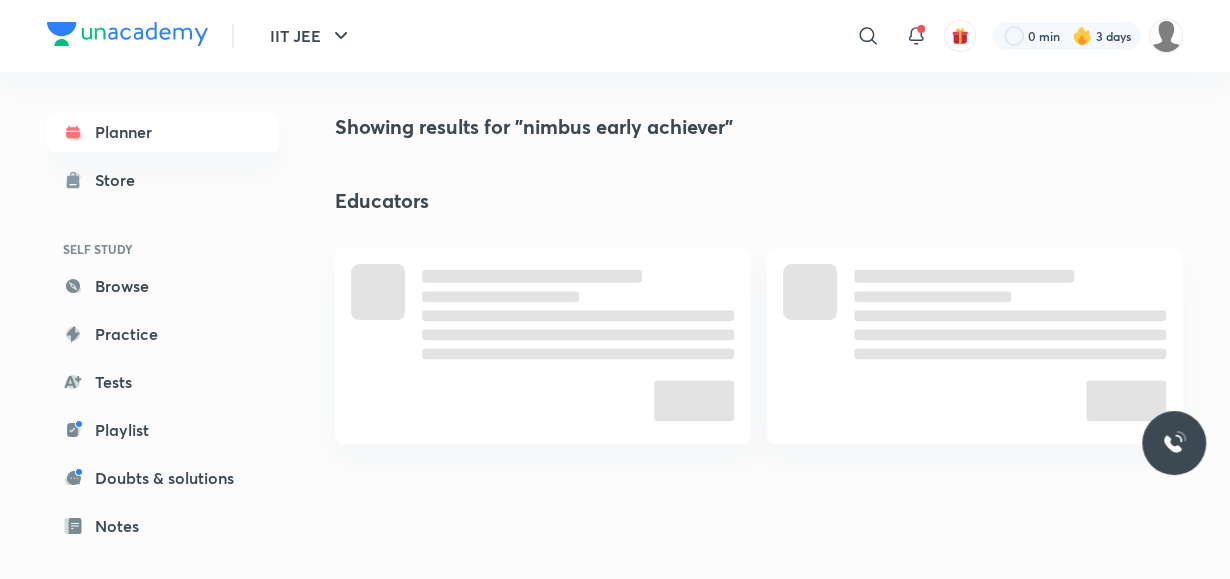 scroll, scrollTop: 0, scrollLeft: 0, axis: both 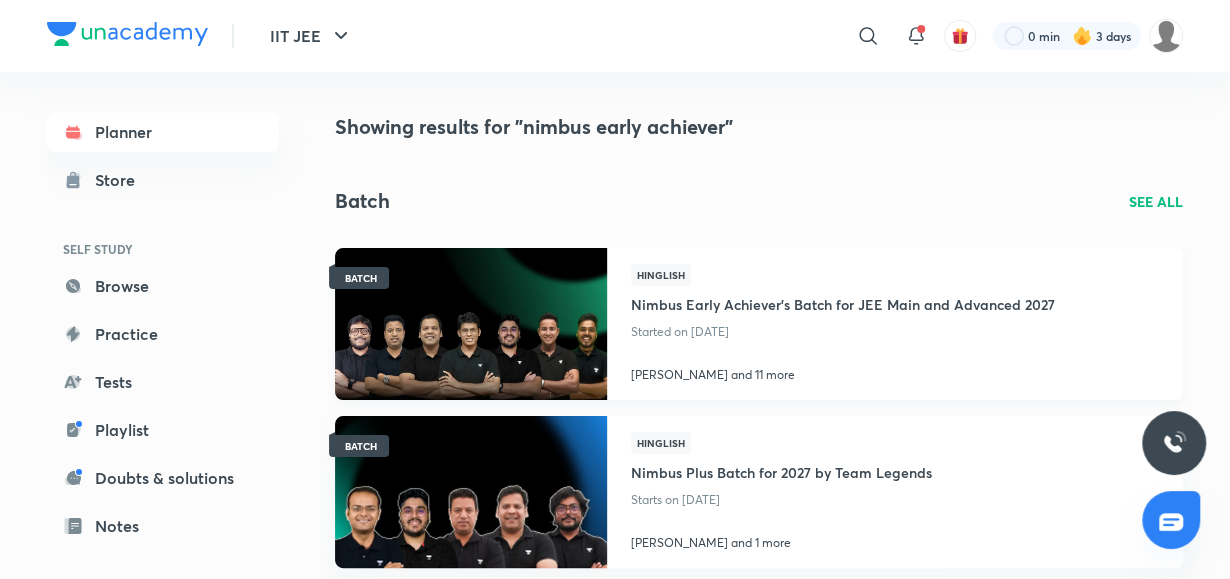 click on "Nimbus Early Achiever’s Batch for JEE Main and Advanced 2027" at bounding box center [843, 302] 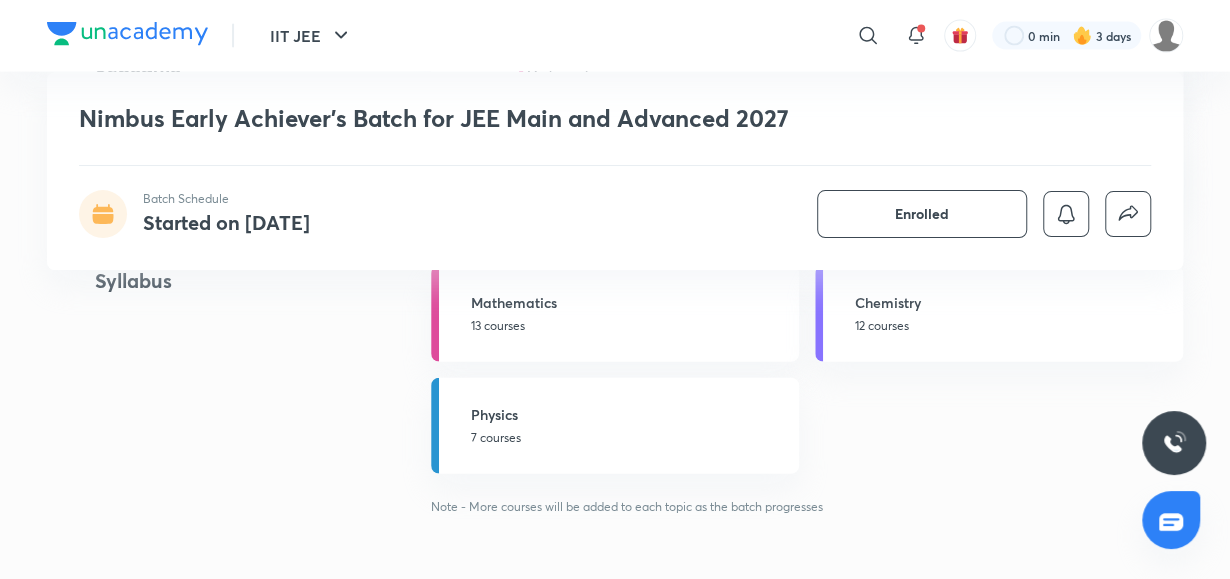 scroll, scrollTop: 2210, scrollLeft: 0, axis: vertical 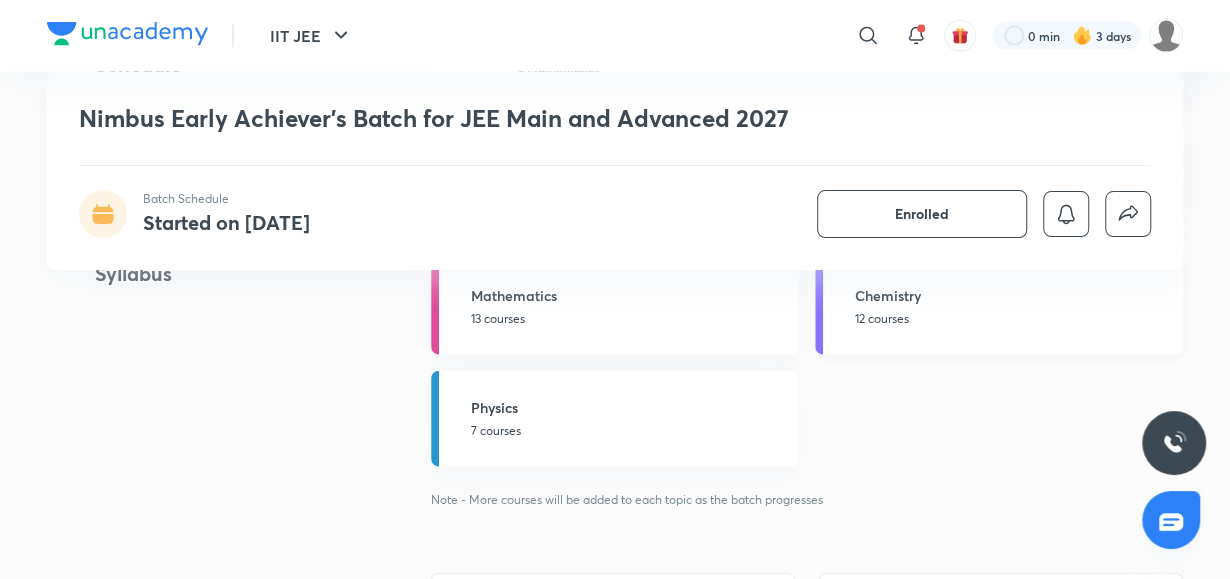 click on "Chemistry 12 courses" at bounding box center [999, 307] 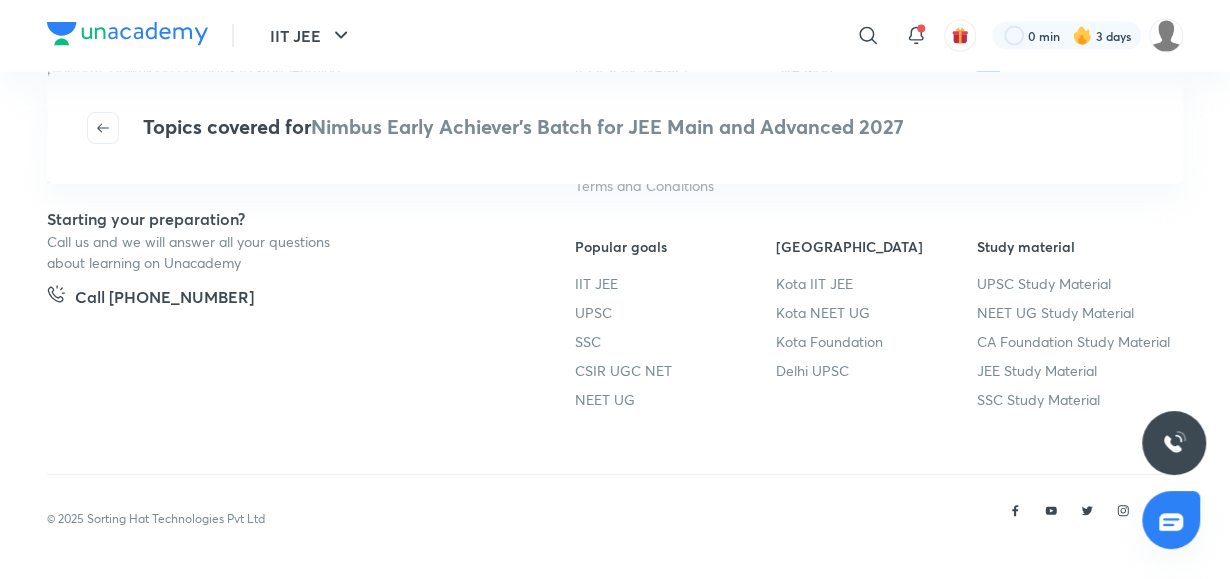 scroll, scrollTop: 0, scrollLeft: 0, axis: both 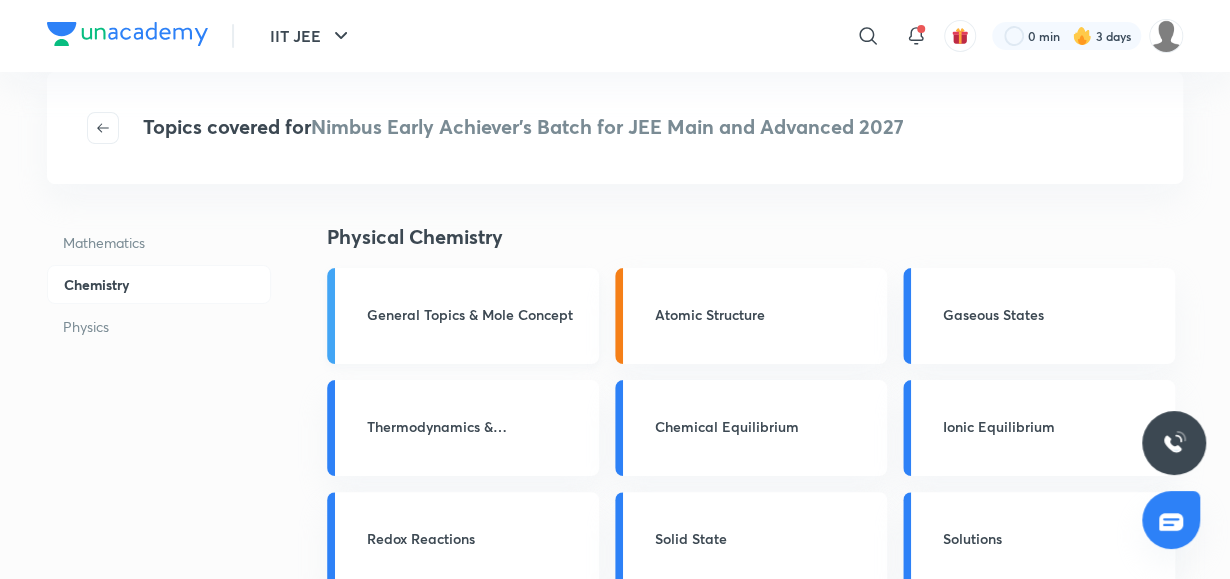 click on "General Topics & Mole Concept" at bounding box center (463, 316) 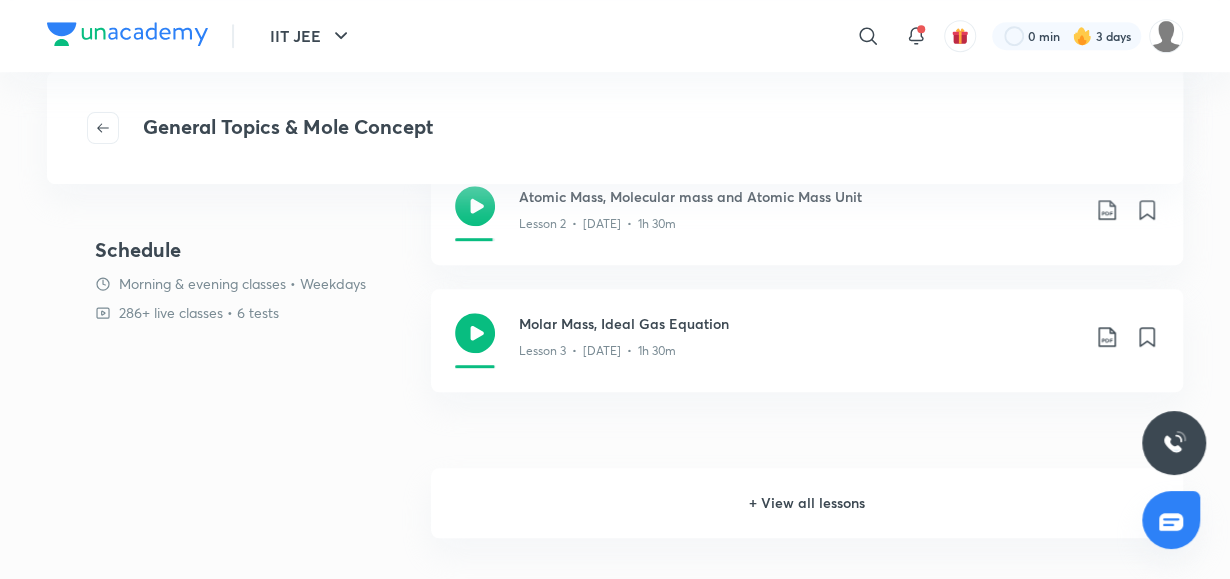 scroll, scrollTop: 497, scrollLeft: 0, axis: vertical 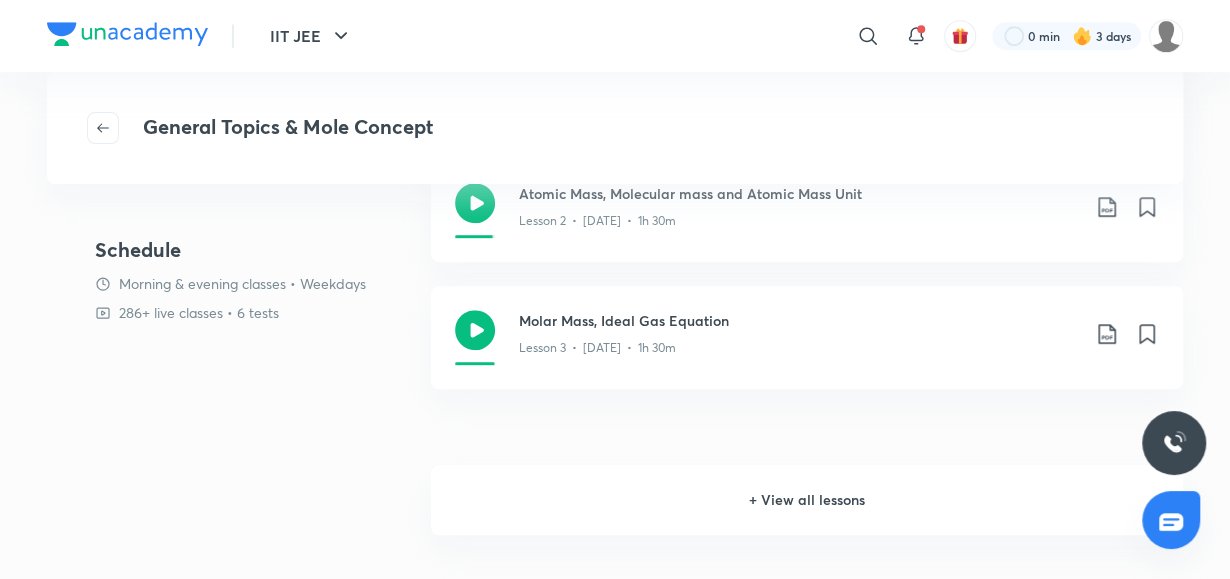 click on "+ View all lessons" at bounding box center [807, 500] 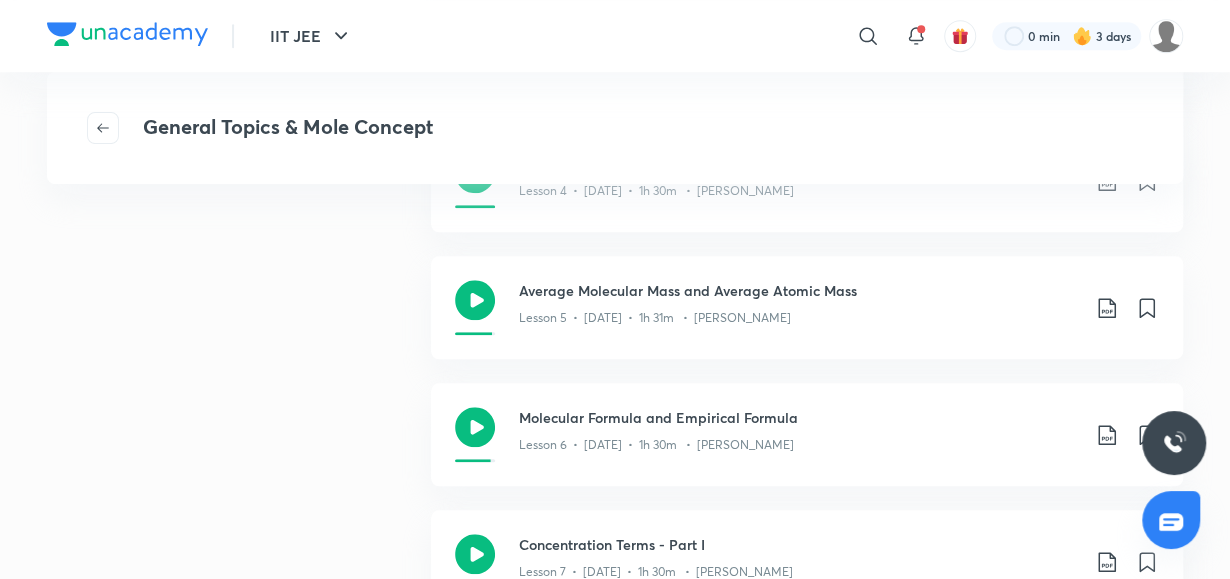scroll, scrollTop: 783, scrollLeft: 0, axis: vertical 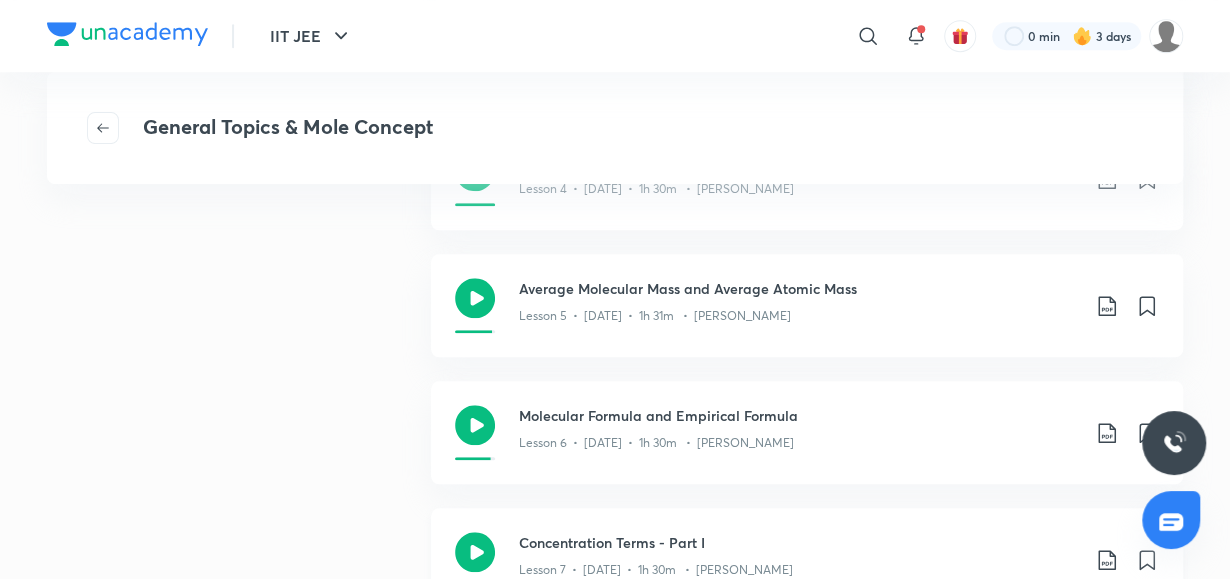 click 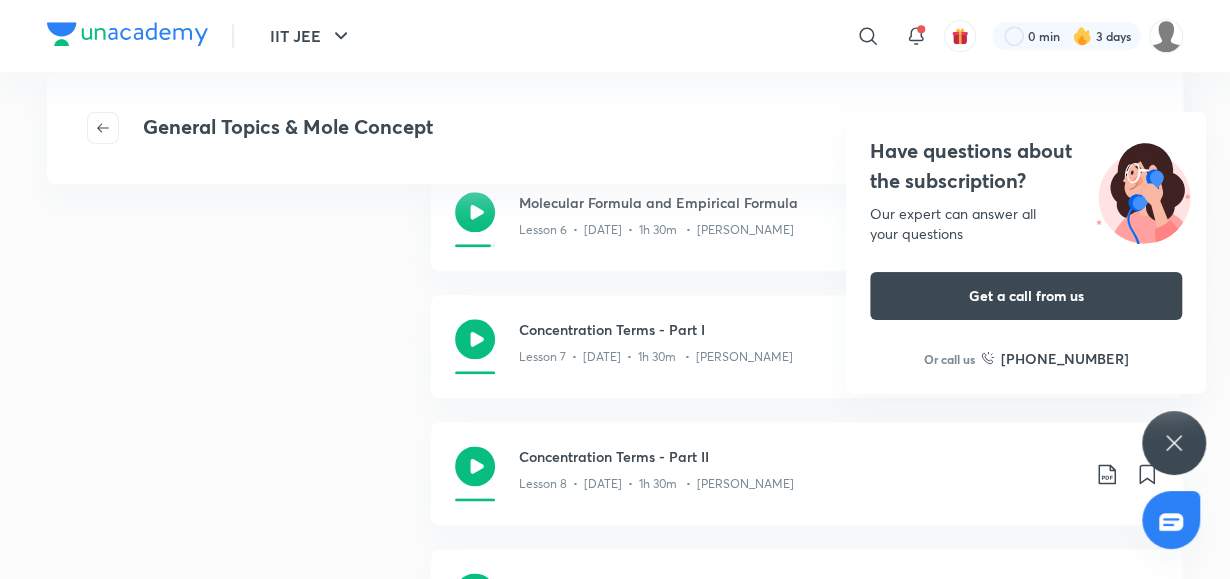 scroll, scrollTop: 1004, scrollLeft: 0, axis: vertical 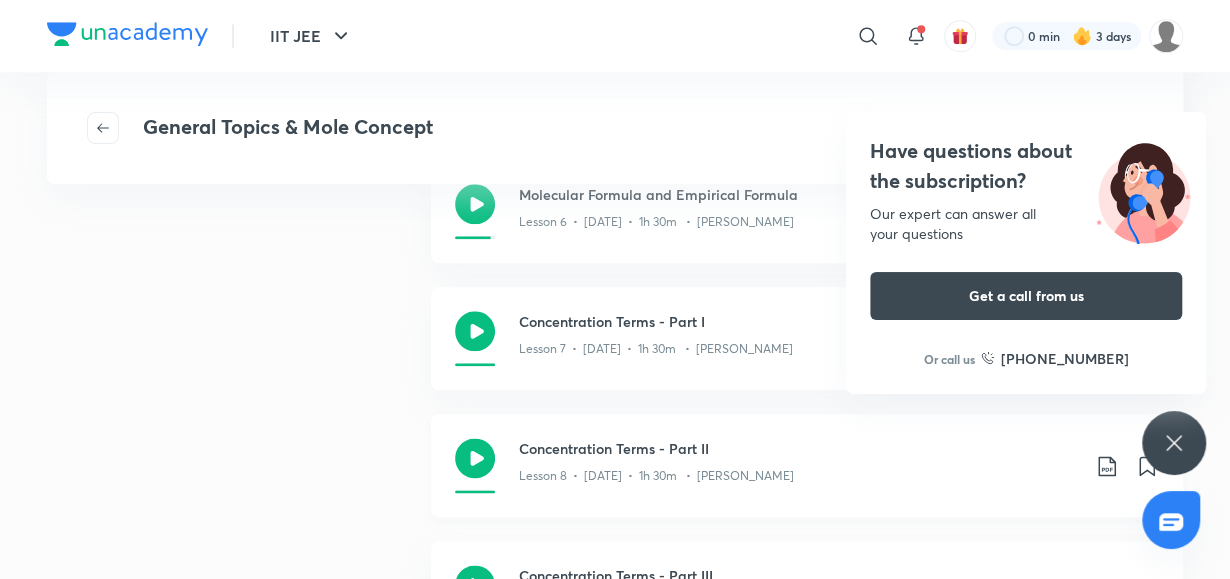 click 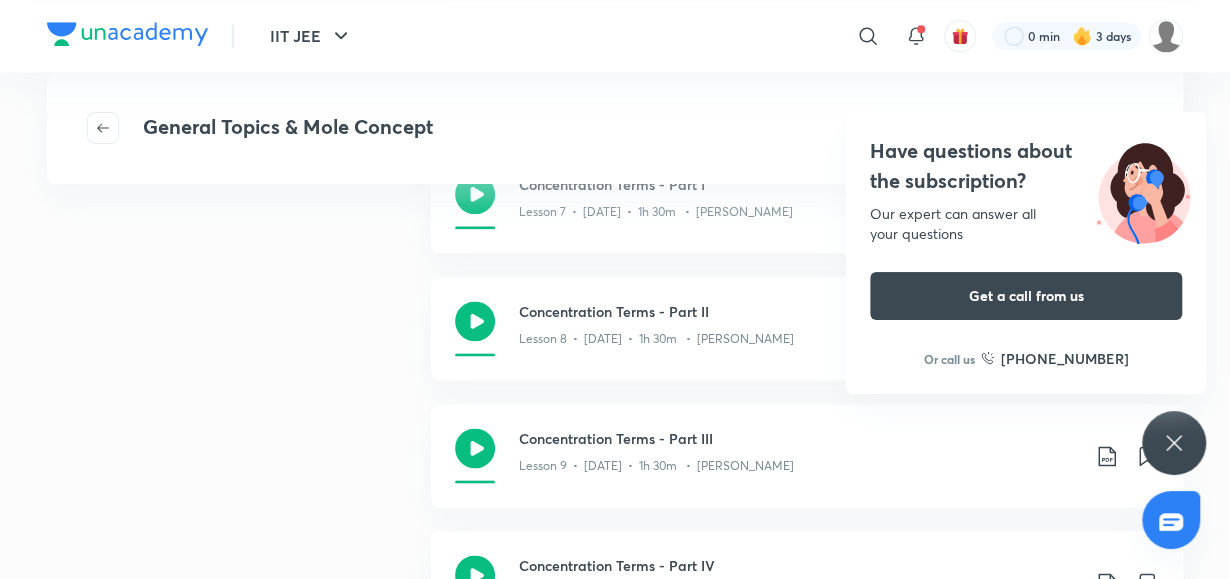 scroll, scrollTop: 1163, scrollLeft: 0, axis: vertical 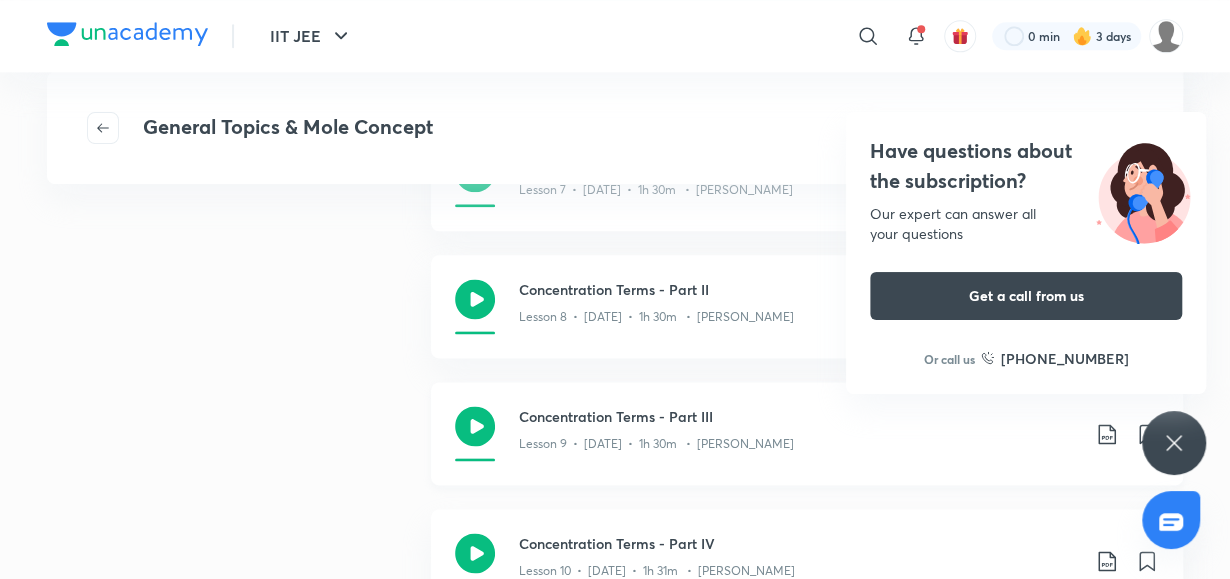 click 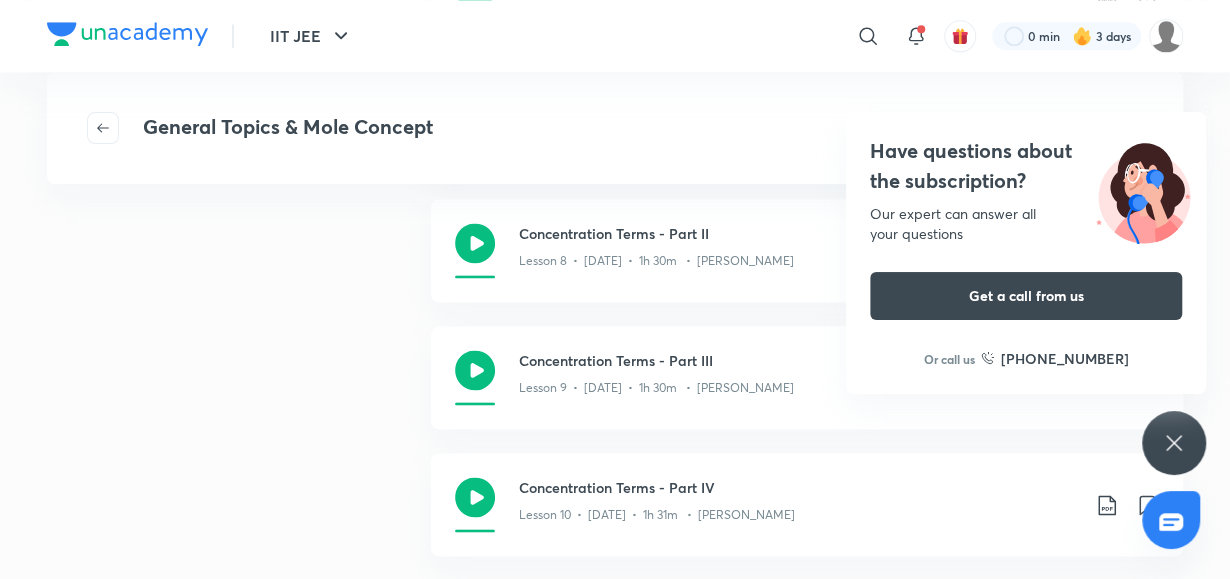 scroll, scrollTop: 1208, scrollLeft: 0, axis: vertical 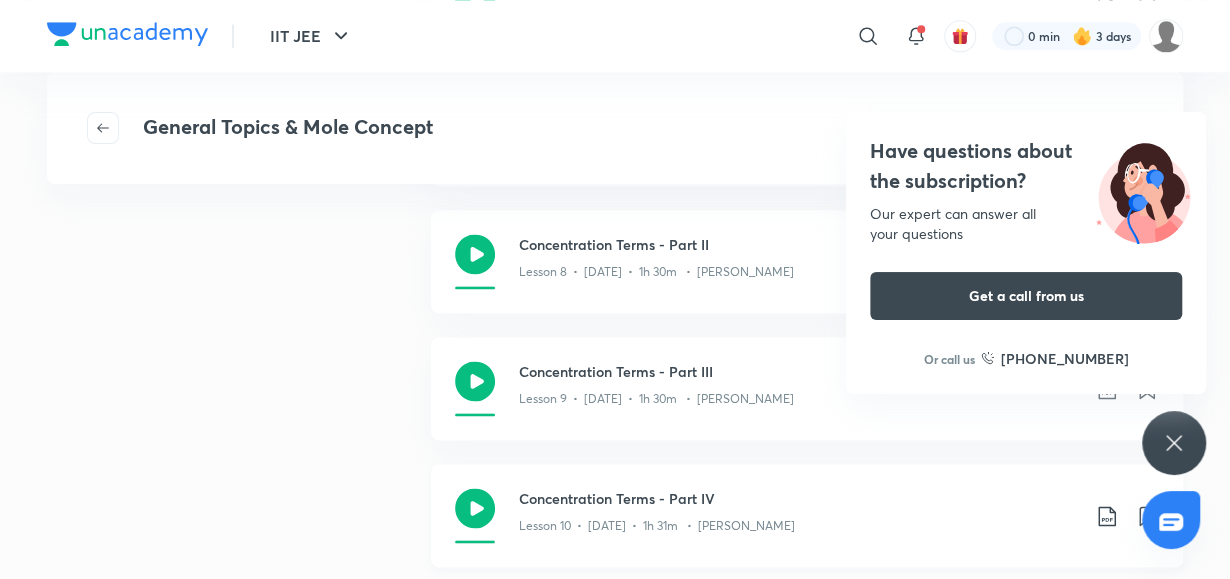 click on "Concentration Terms - Part IV Lesson 10  •  May 15  •  1h 31m   •  Brijesh Jindal" at bounding box center (807, 515) 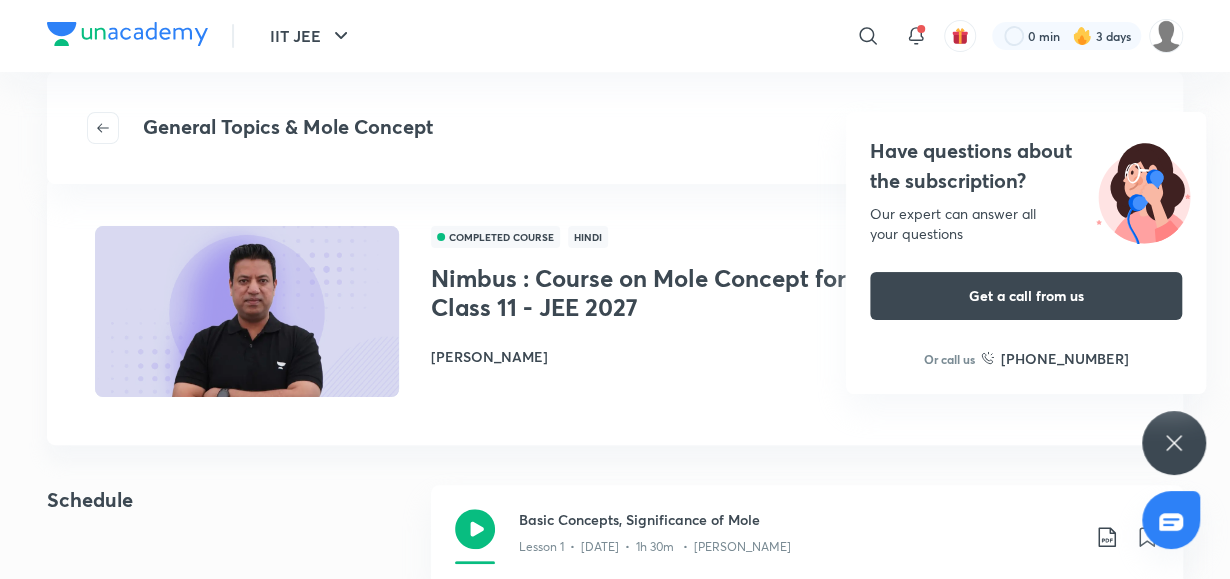 scroll, scrollTop: 0, scrollLeft: 0, axis: both 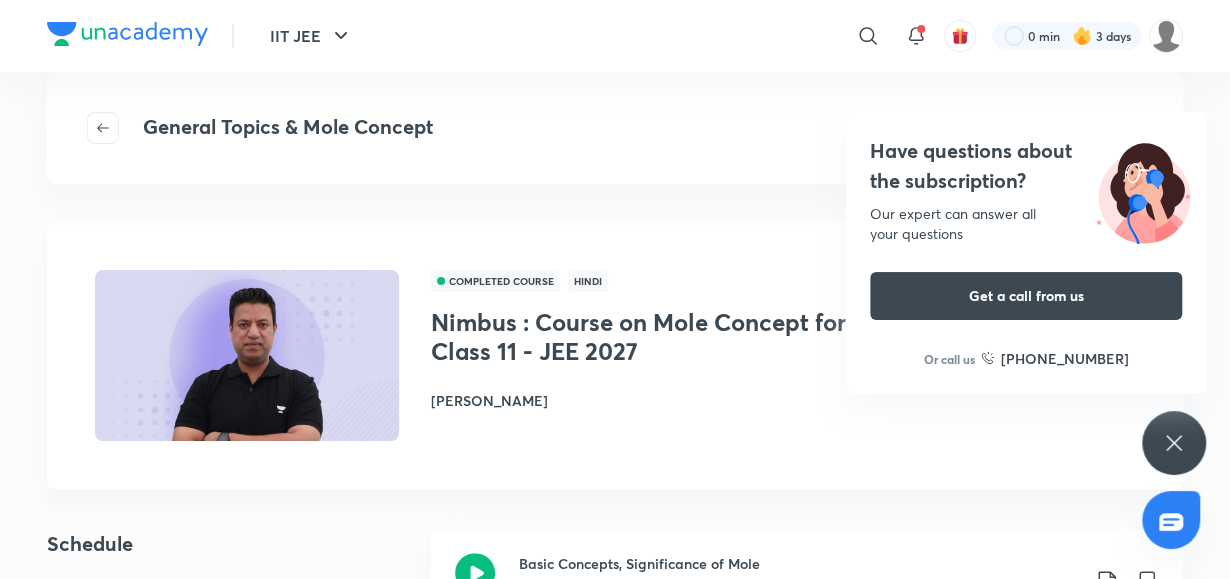 click on "Have questions about the subscription? Our expert can answer all your questions Get a call from us Or call us +91 8585858585" at bounding box center [1174, 443] 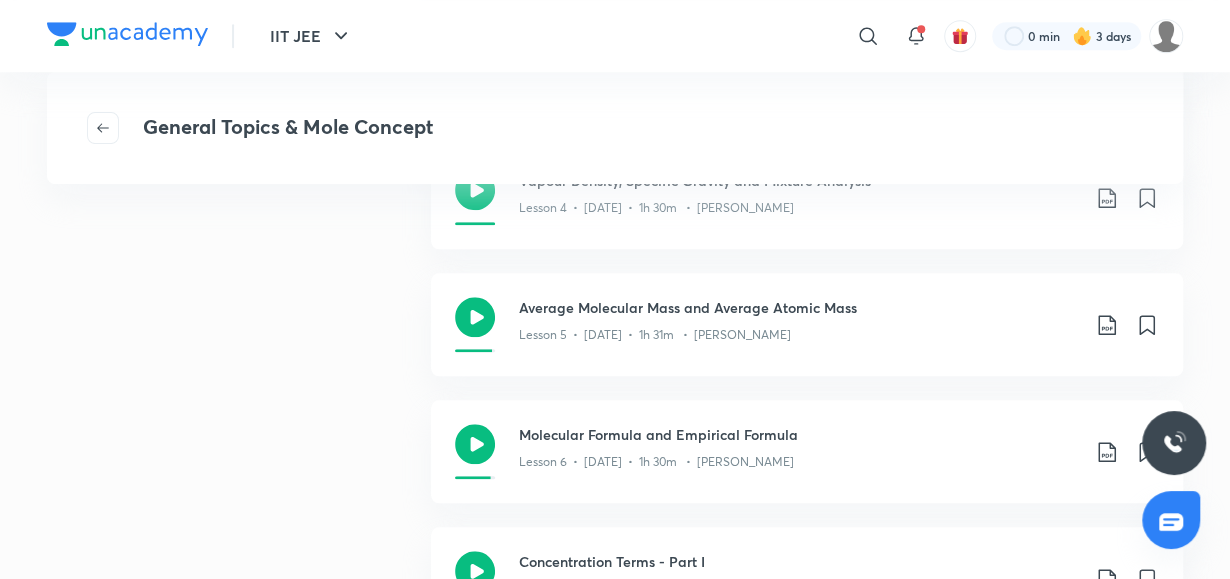 scroll, scrollTop: 0, scrollLeft: 0, axis: both 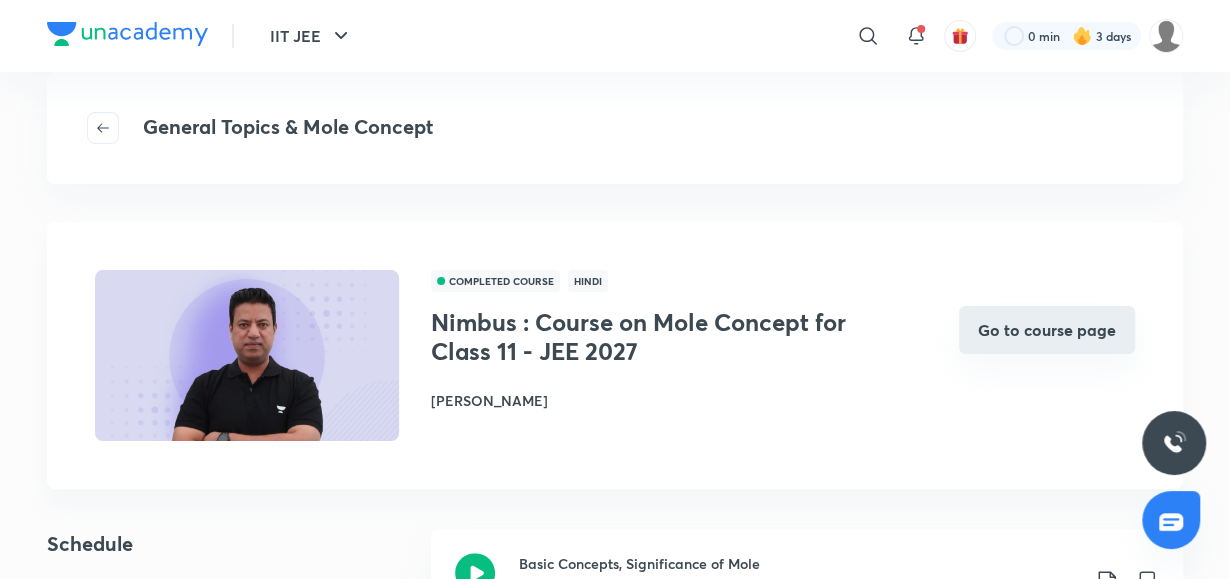 click on "Go to course page" at bounding box center (1047, 330) 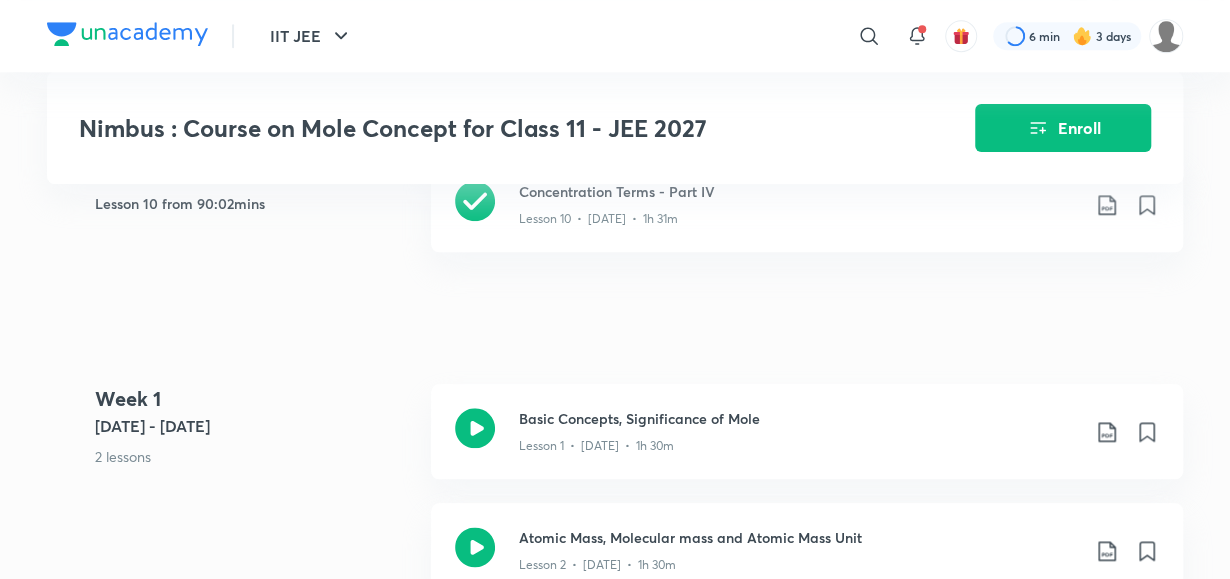 scroll, scrollTop: 0, scrollLeft: 0, axis: both 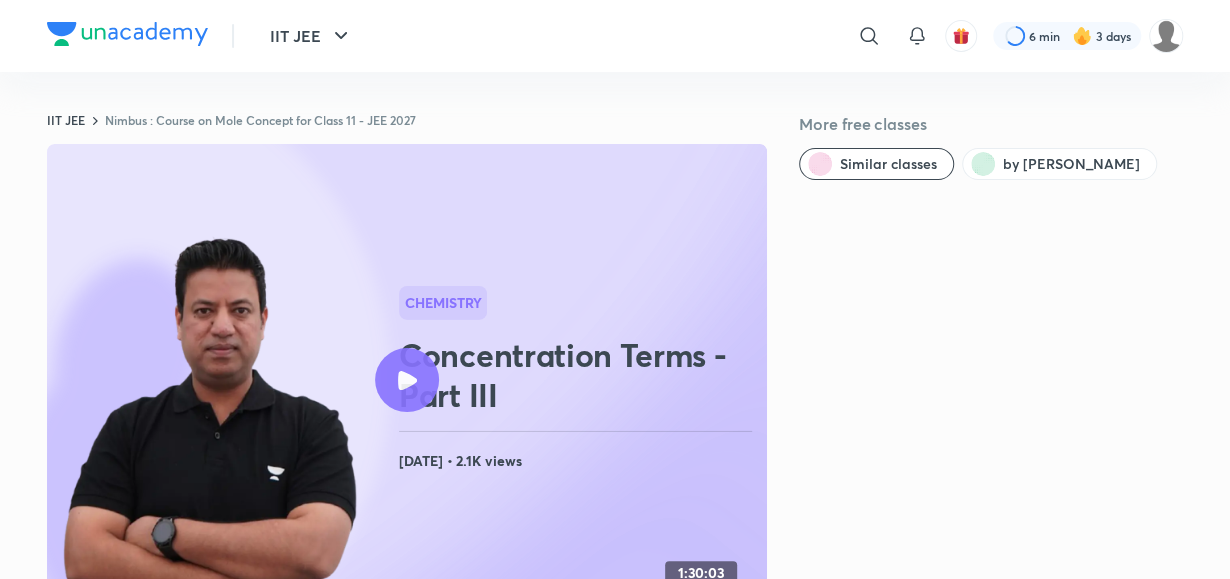 click on "Concentration Terms - Part III" at bounding box center (579, 375) 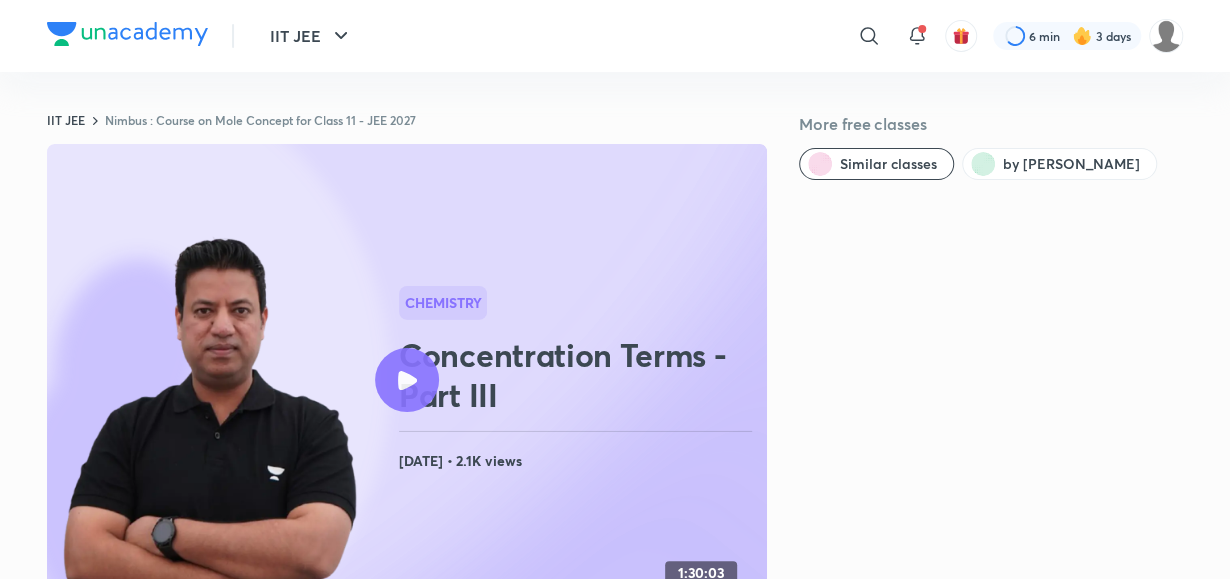 click at bounding box center [407, 380] 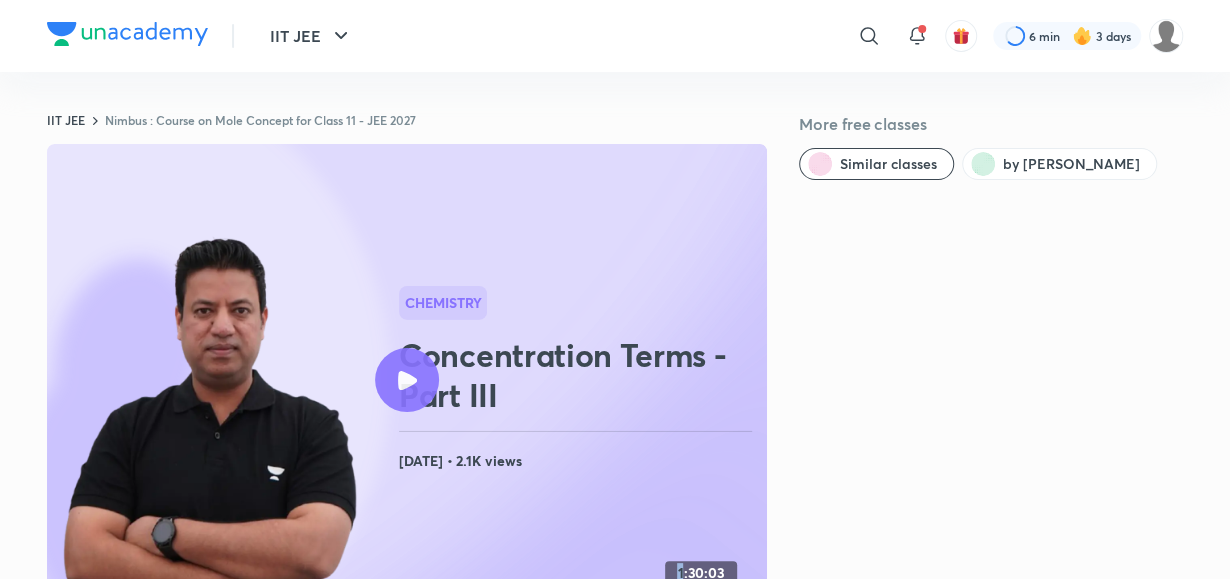 click at bounding box center (407, 380) 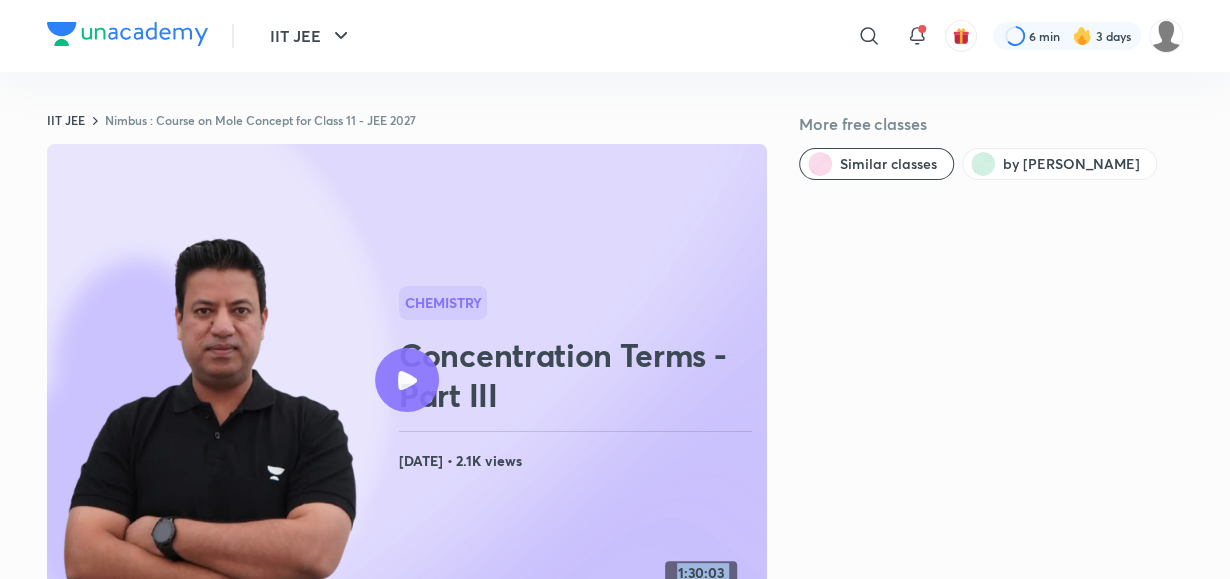 click at bounding box center [407, 380] 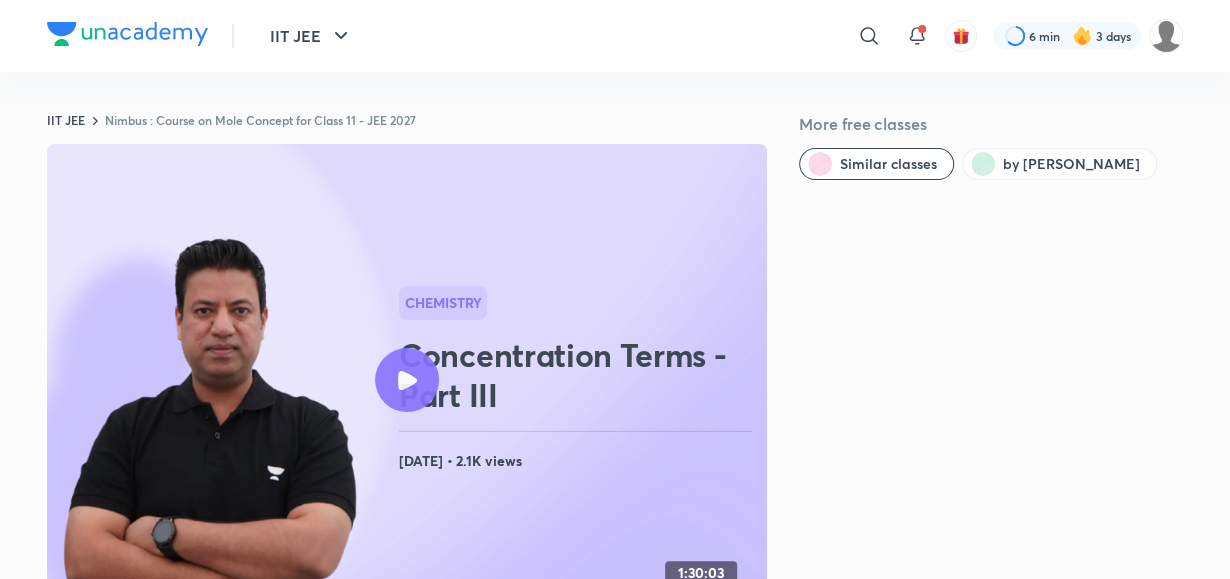 click at bounding box center (407, 380) 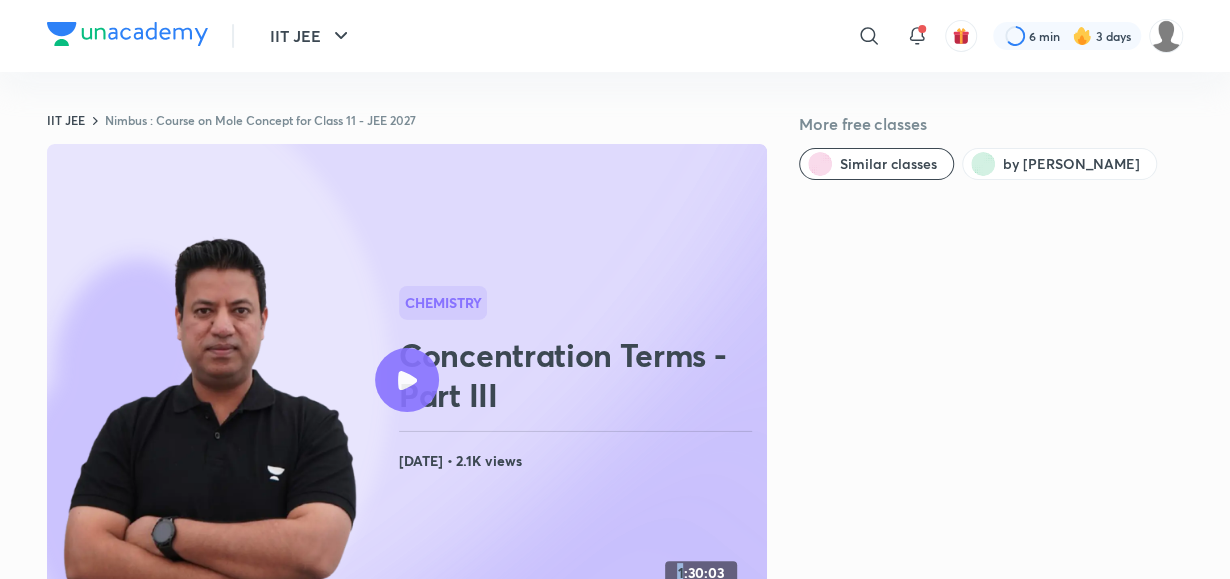 click at bounding box center [407, 380] 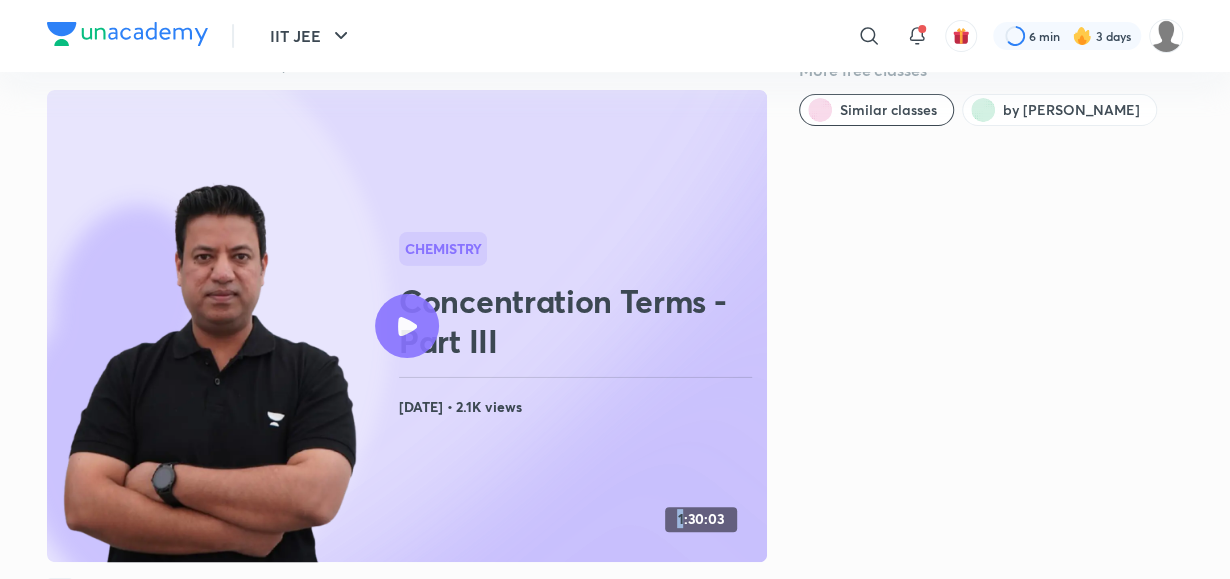 scroll, scrollTop: 55, scrollLeft: 0, axis: vertical 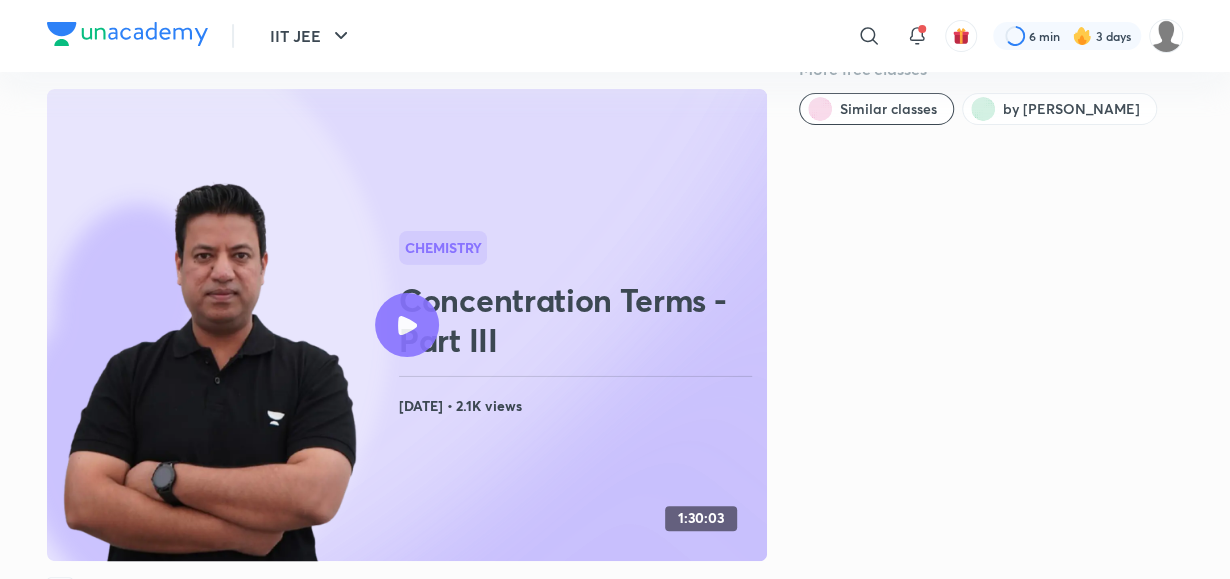 click on "Chemistry   Concentration Terms - Part III May 13, 2025 • 2.1K views" at bounding box center [579, 325] 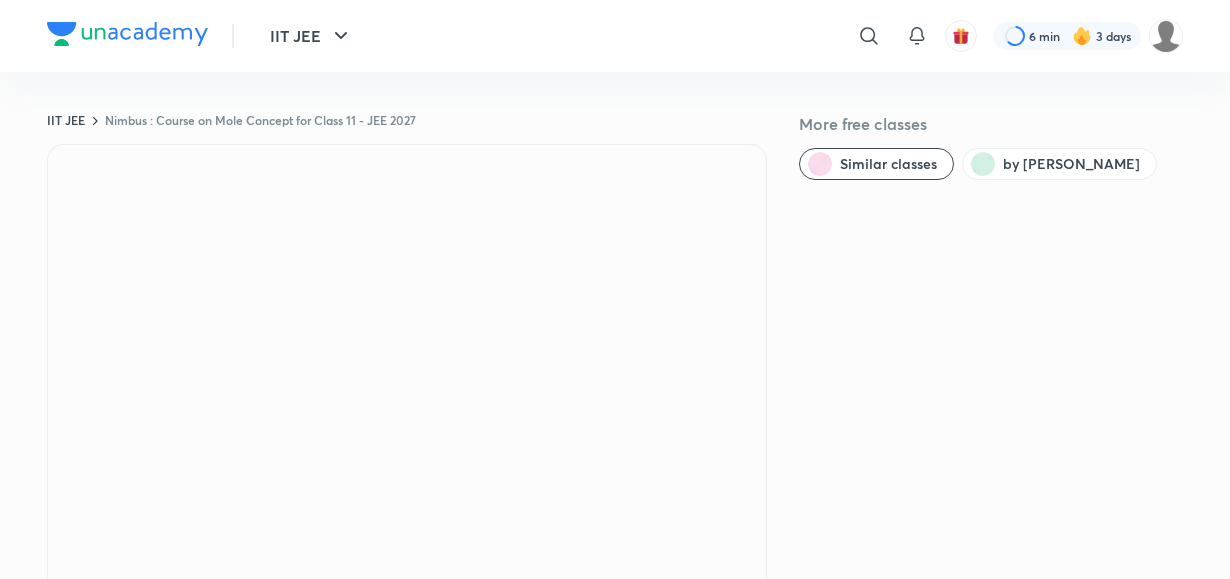 scroll, scrollTop: 0, scrollLeft: 0, axis: both 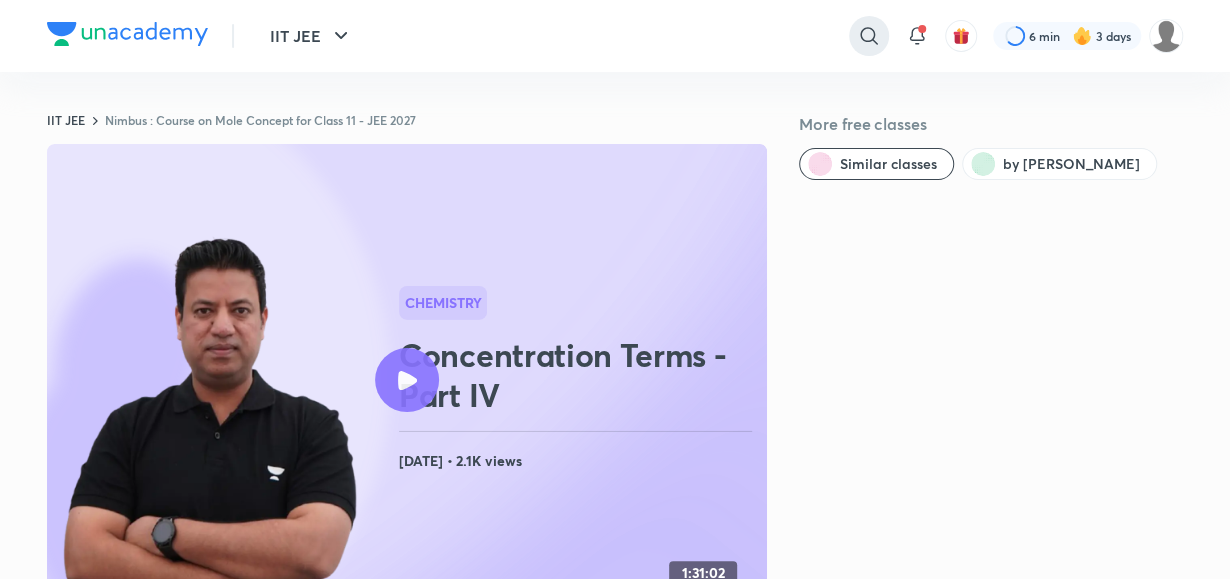 click 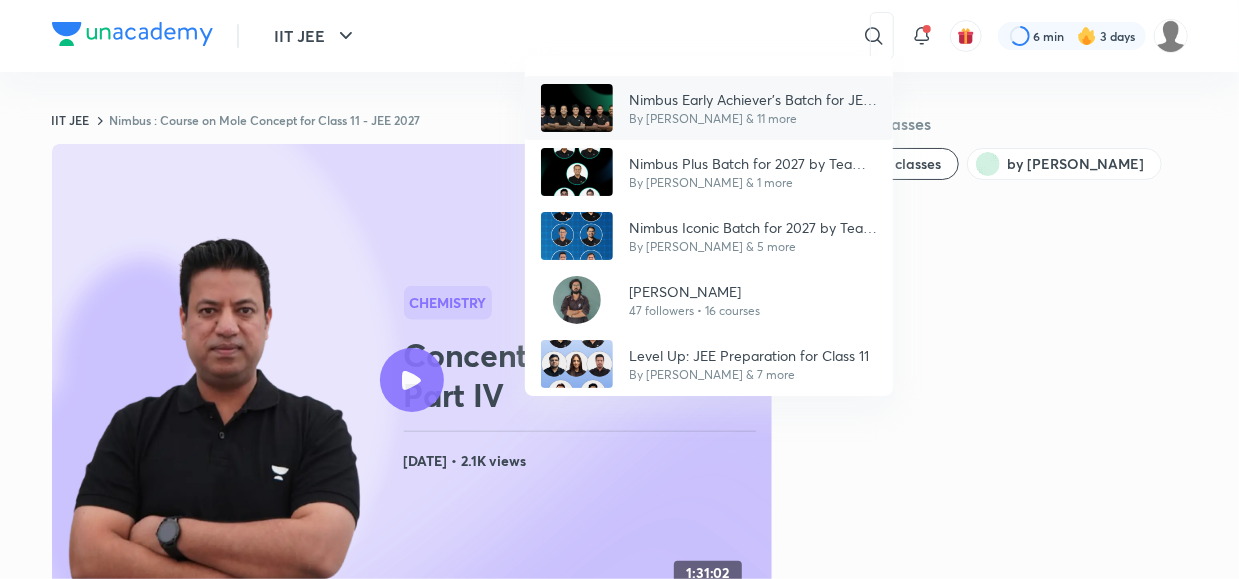 click on "Nimbus Early Achiever’s Batch for JEE Main and Advanced 2027" at bounding box center [753, 99] 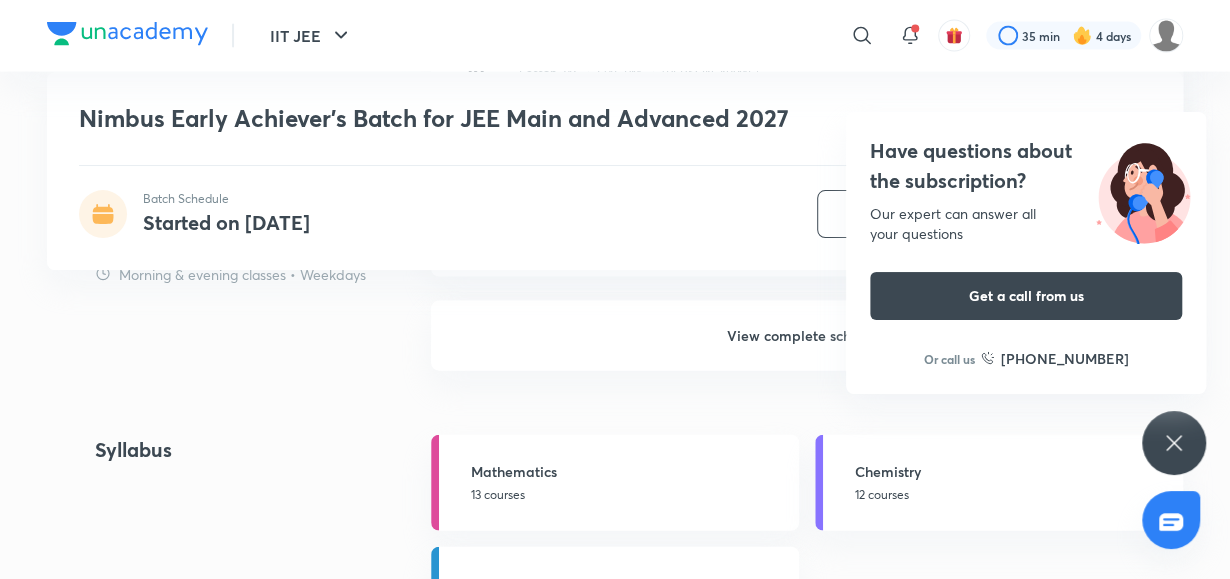scroll, scrollTop: 2007, scrollLeft: 0, axis: vertical 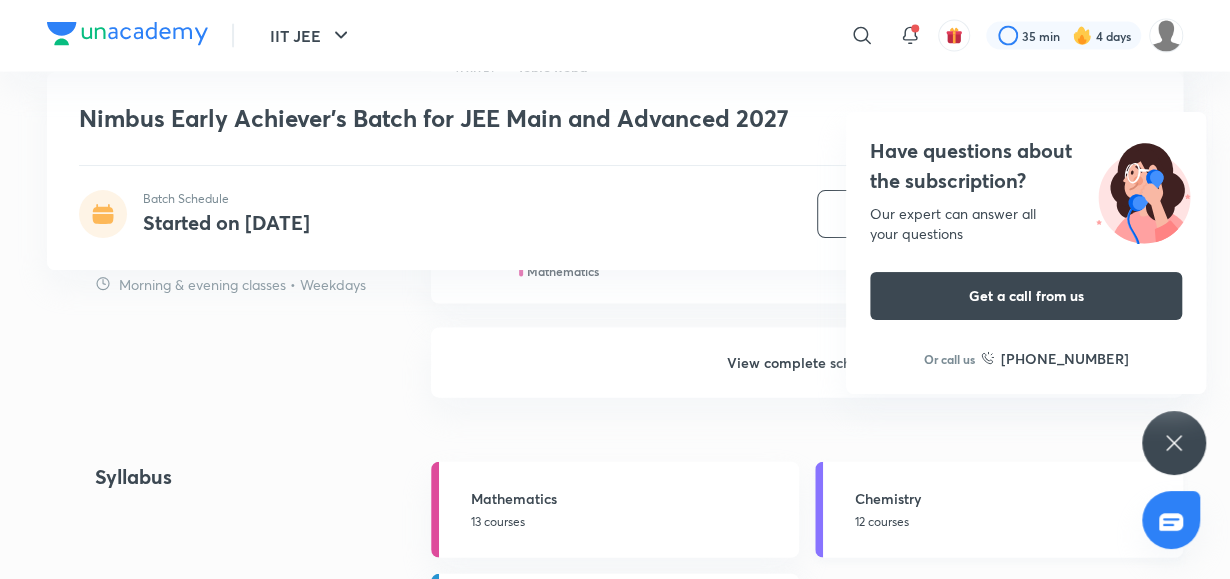 click on "Chemistry 12 courses" at bounding box center [999, 510] 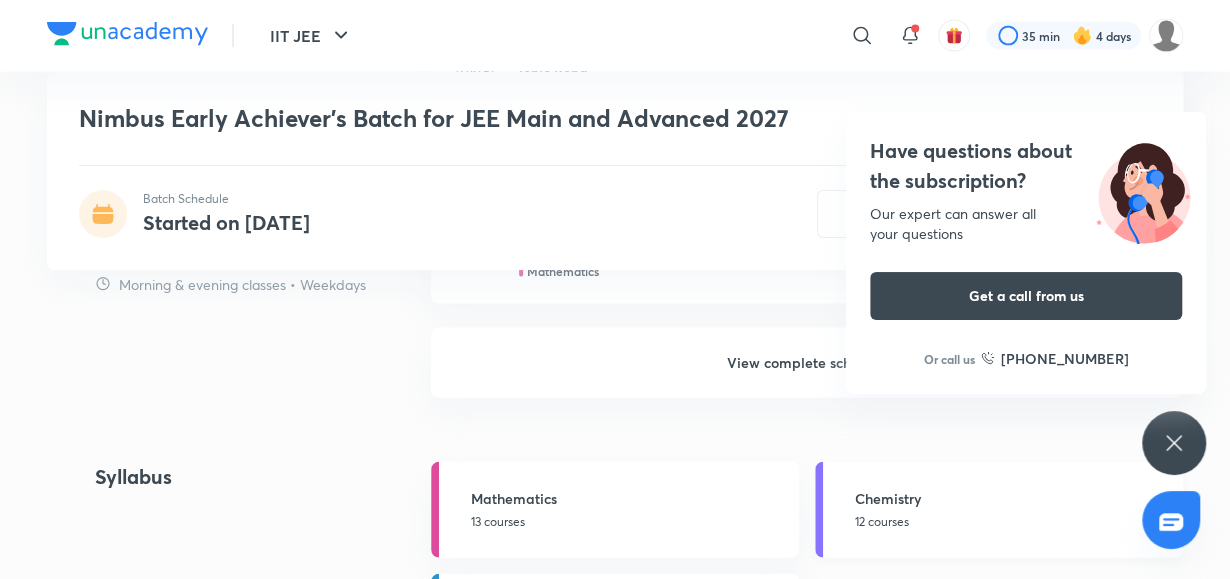 scroll, scrollTop: 0, scrollLeft: 0, axis: both 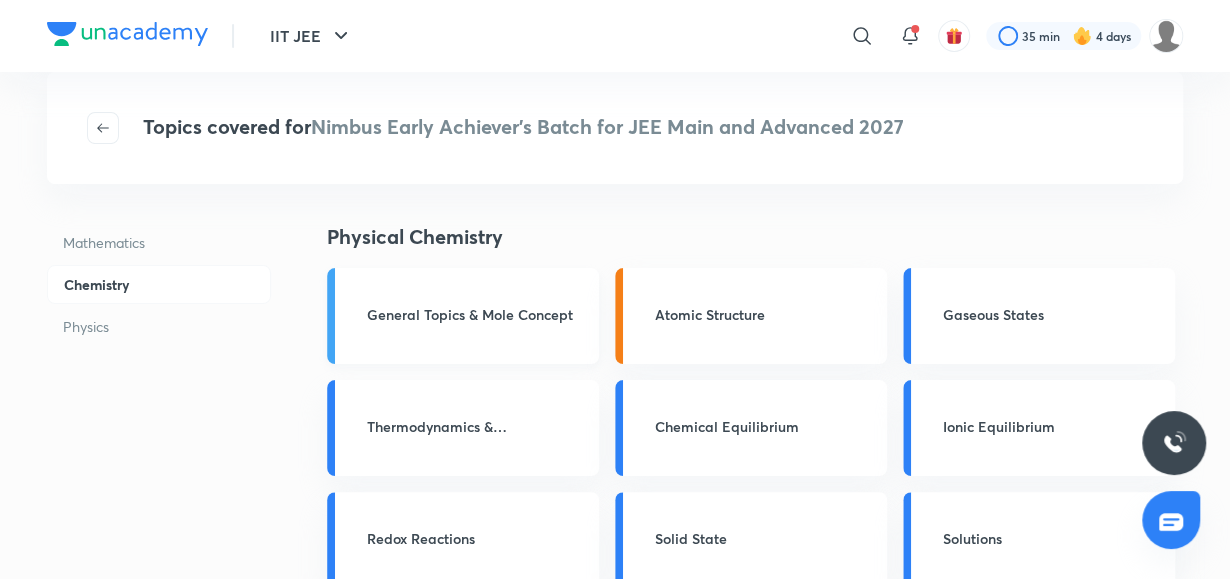 click on "General Topics & Mole Concept" at bounding box center (477, 316) 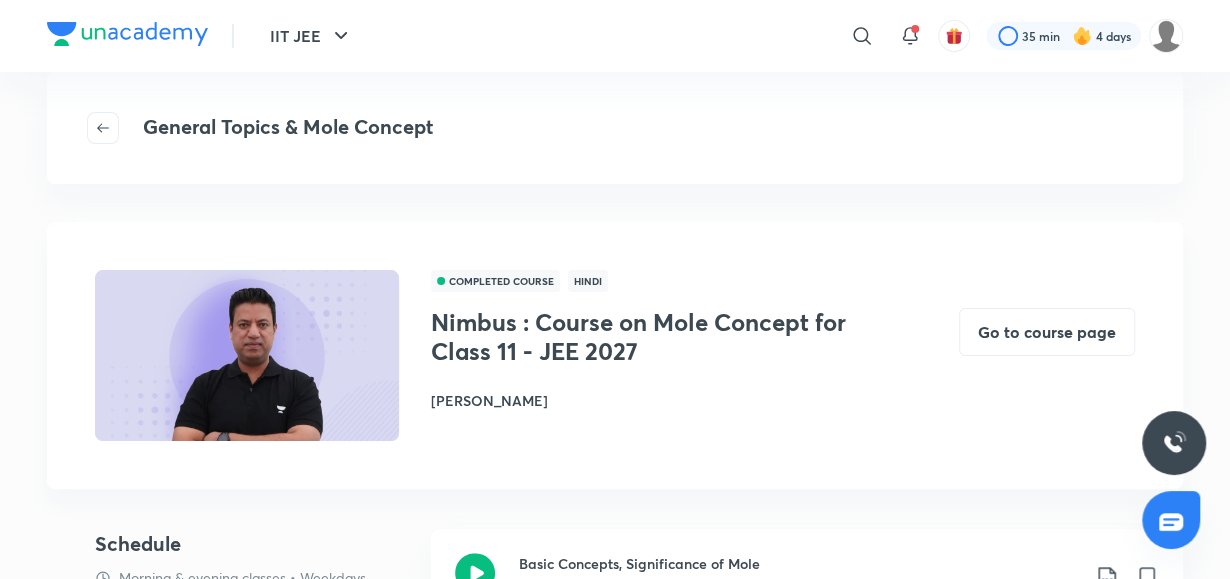 scroll, scrollTop: 507, scrollLeft: 0, axis: vertical 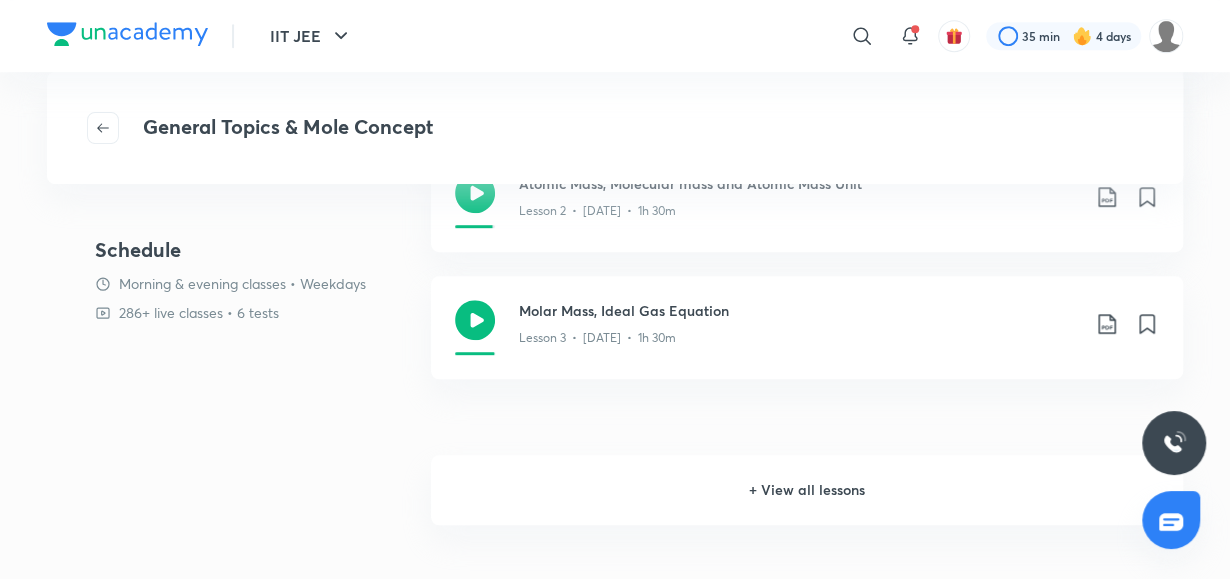 click on "+ View all lessons" at bounding box center (807, 490) 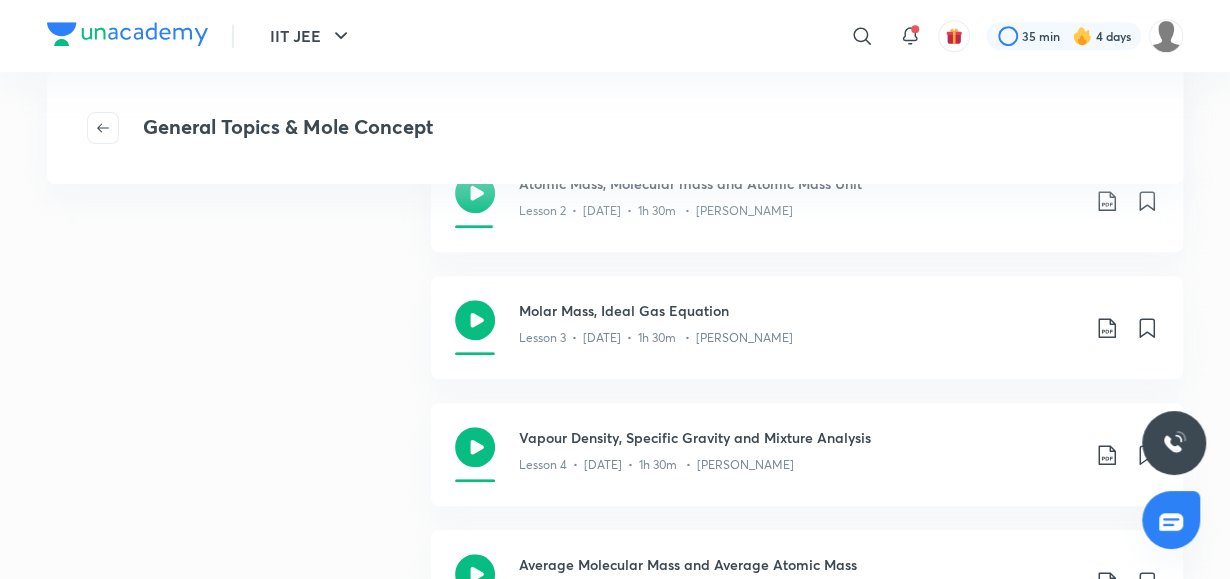 scroll, scrollTop: 0, scrollLeft: 0, axis: both 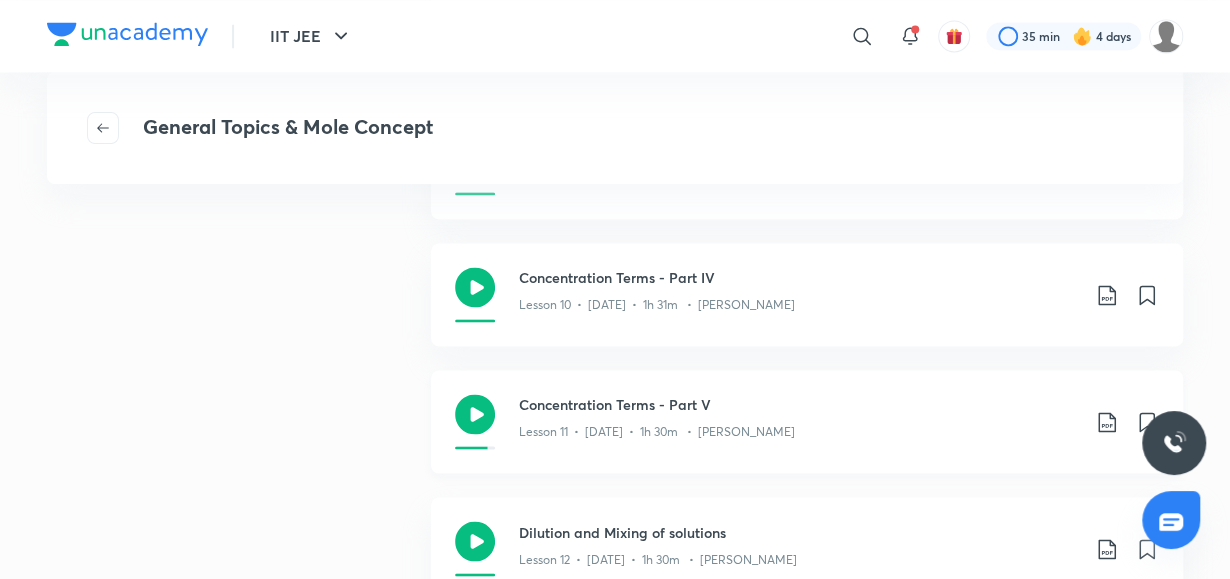click 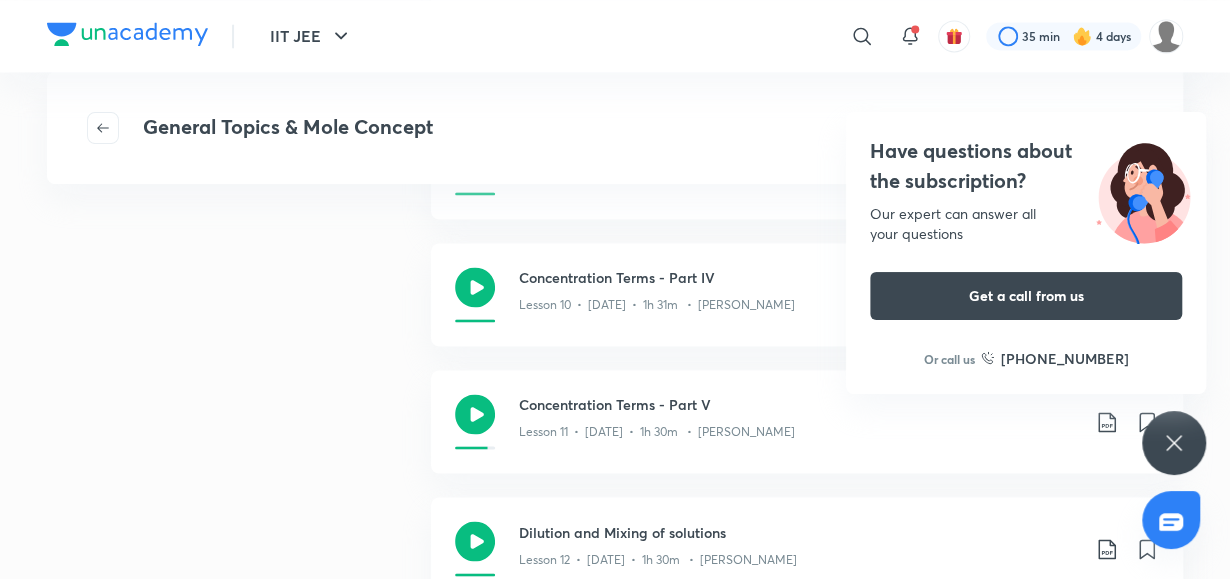 click 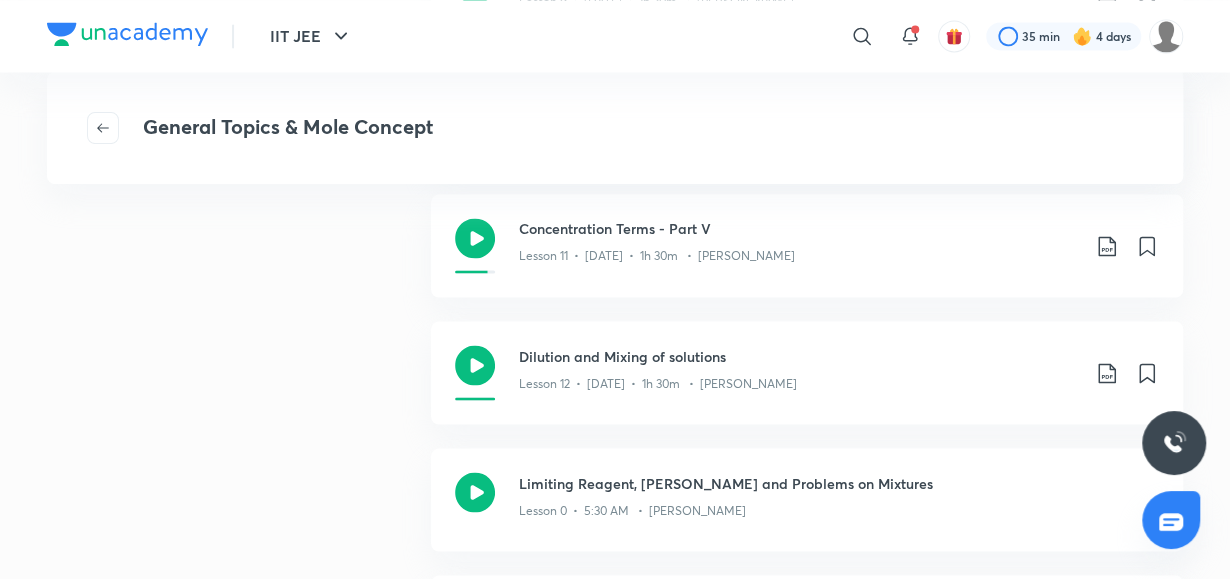 scroll, scrollTop: 1592, scrollLeft: 0, axis: vertical 